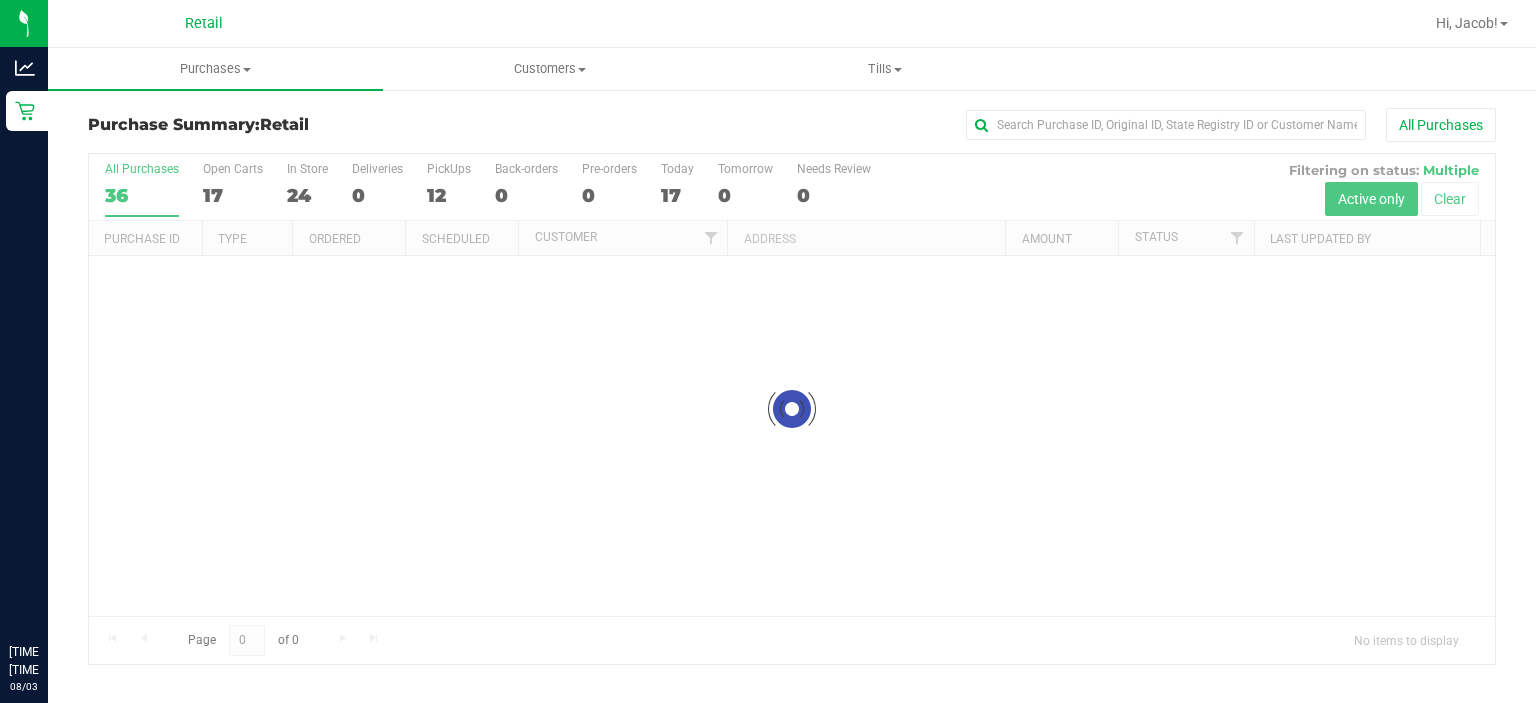 scroll, scrollTop: 0, scrollLeft: 0, axis: both 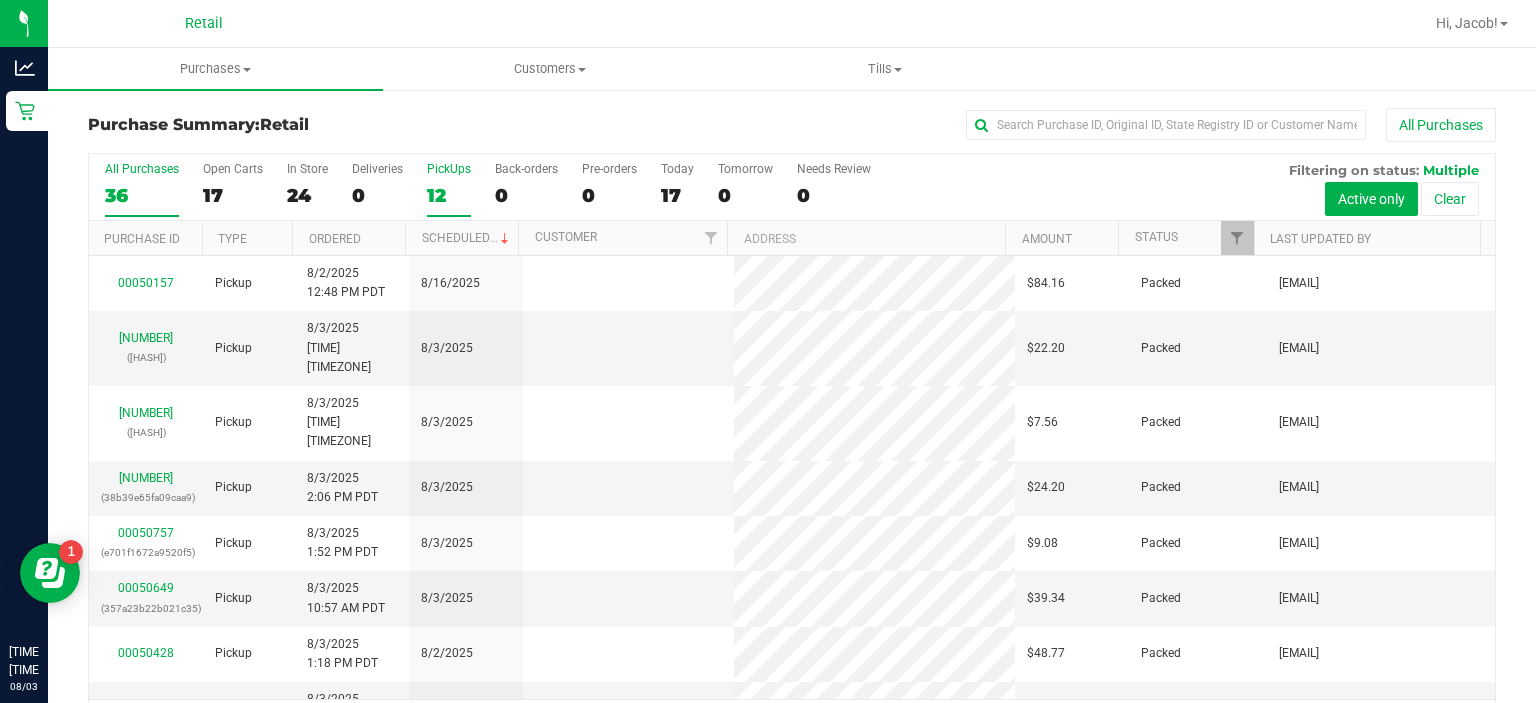 click on "PickUps" at bounding box center [449, 169] 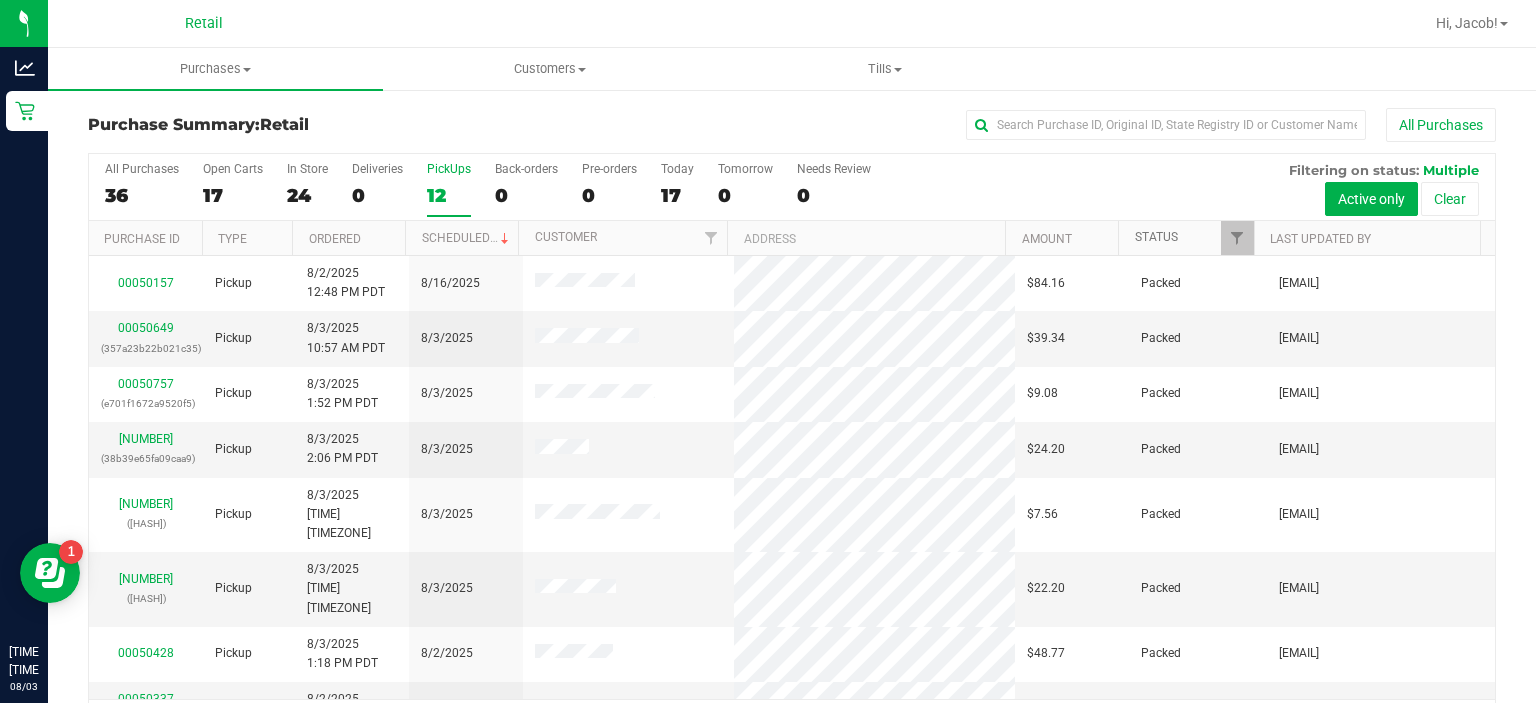click on "Status" at bounding box center (1156, 237) 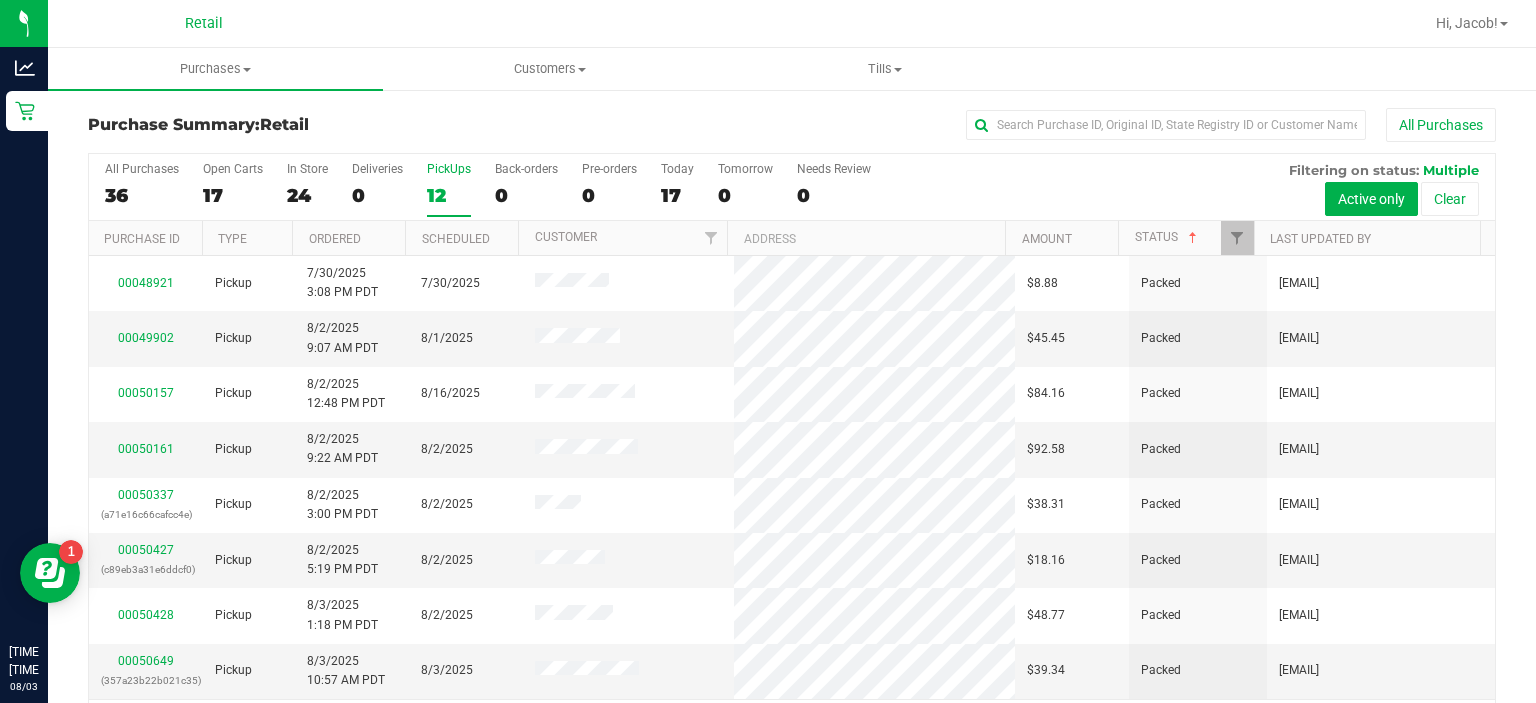click on "Status" at bounding box center (1186, 238) 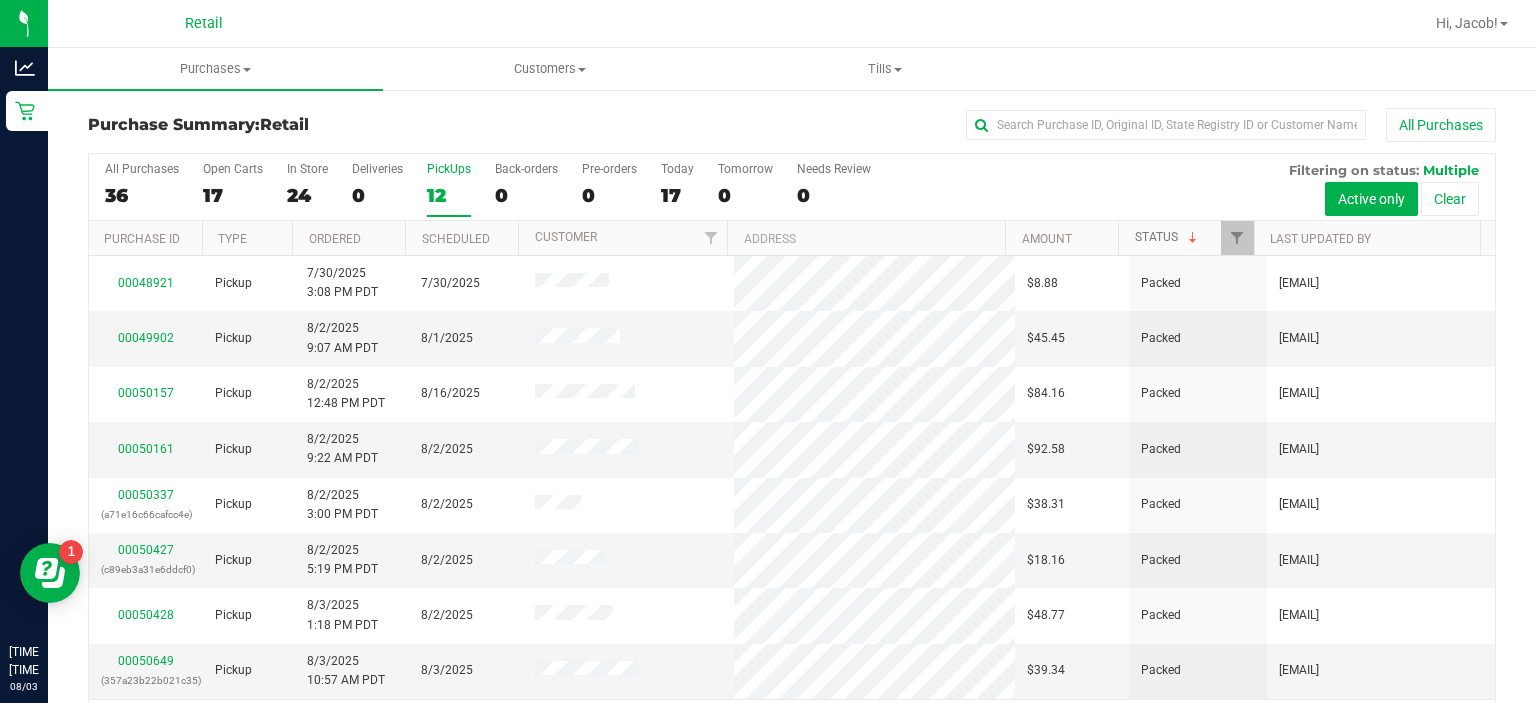 click at bounding box center [1193, 238] 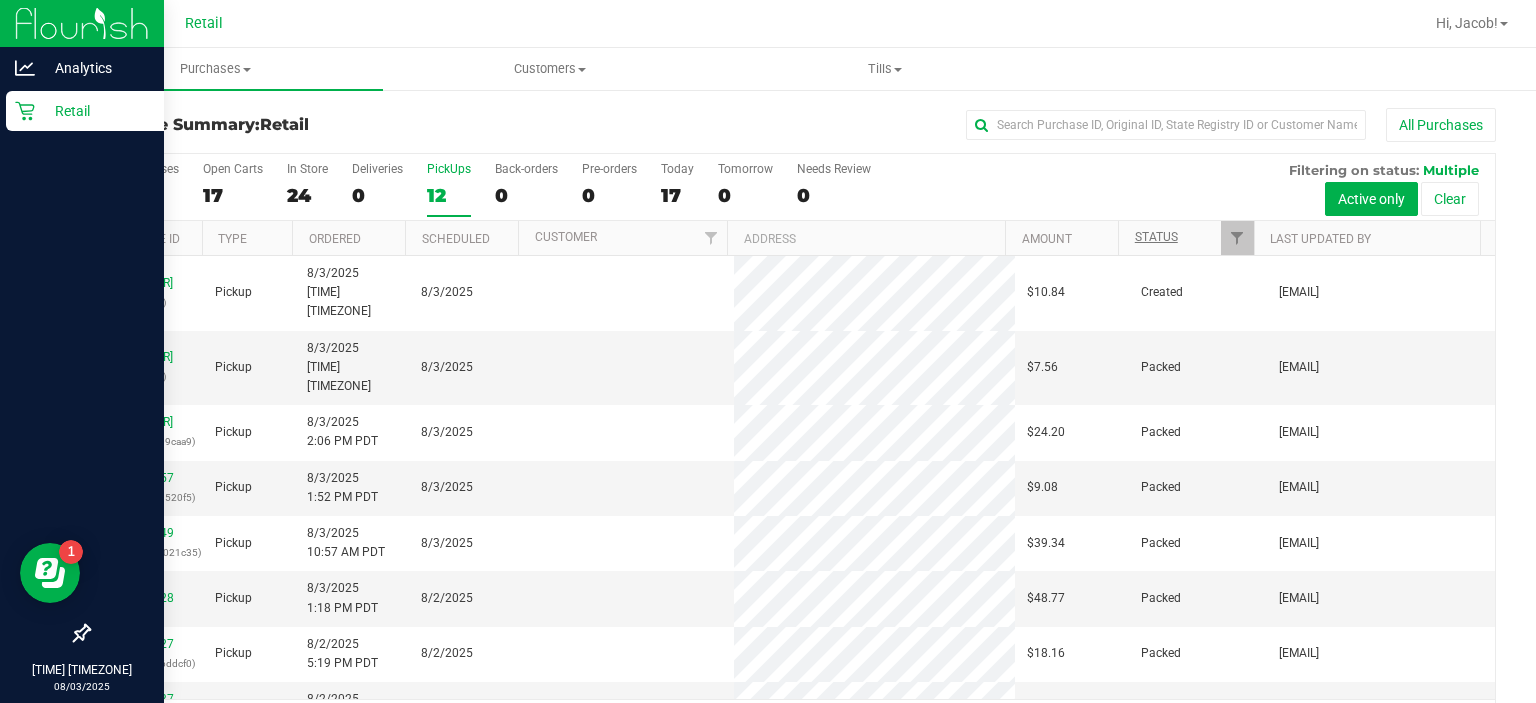 click on "Retail" at bounding box center [95, 111] 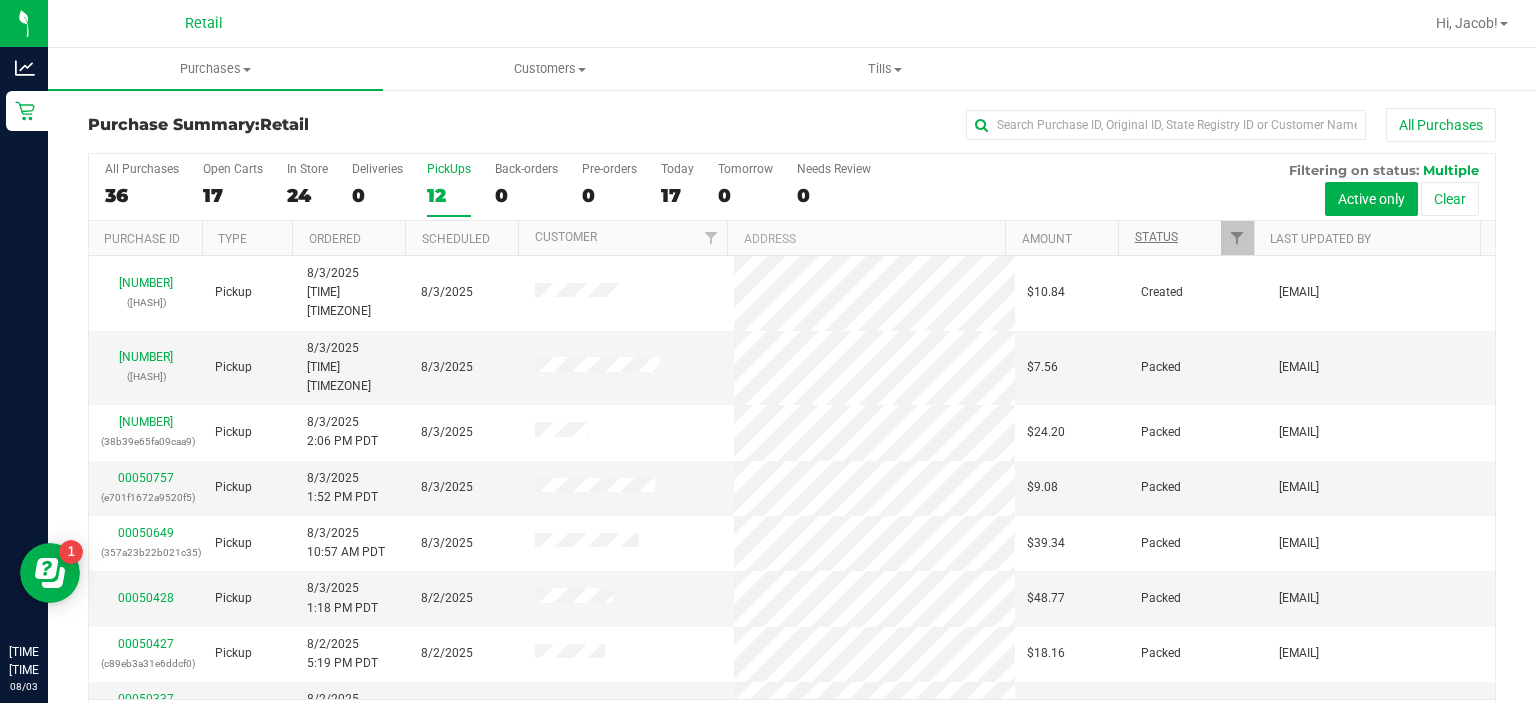 click on "12" at bounding box center (449, 195) 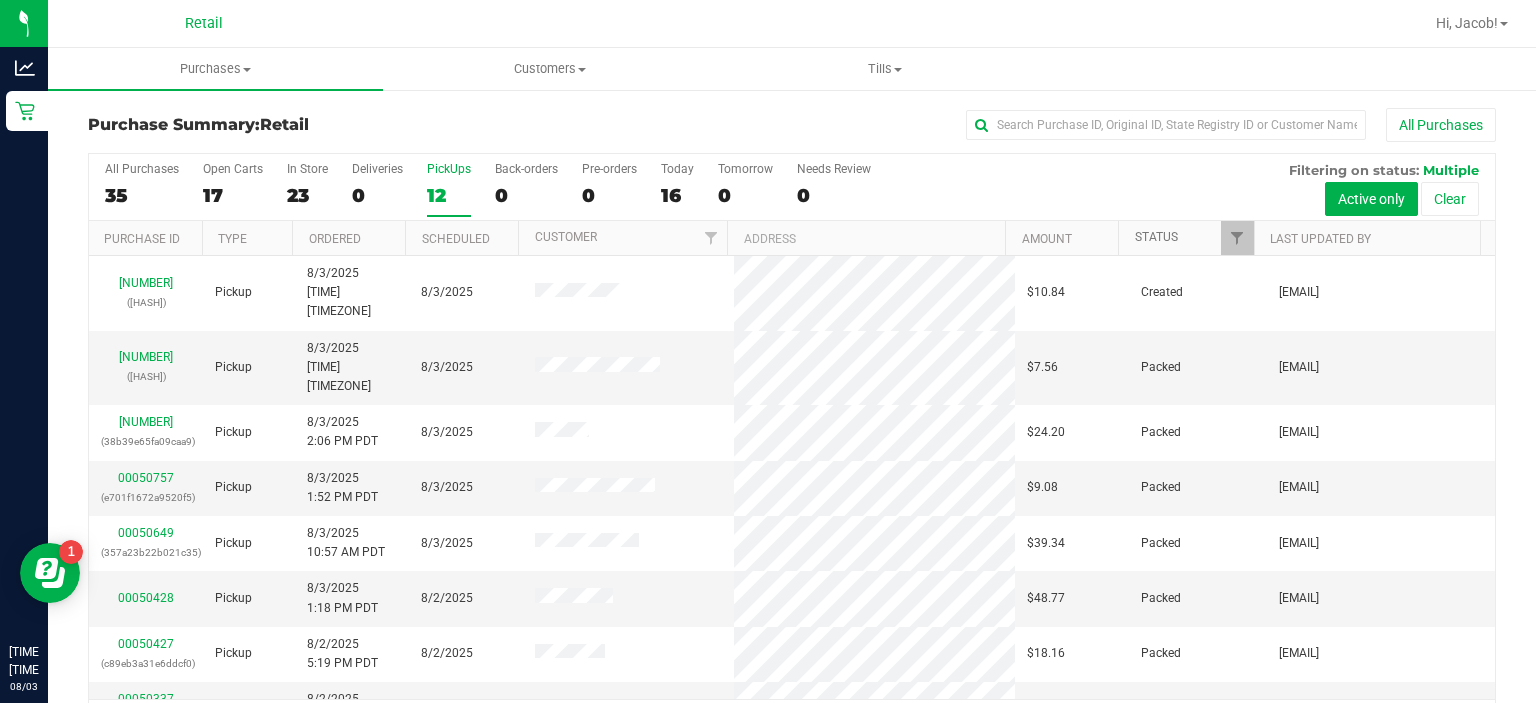 click on "Status" at bounding box center (1156, 237) 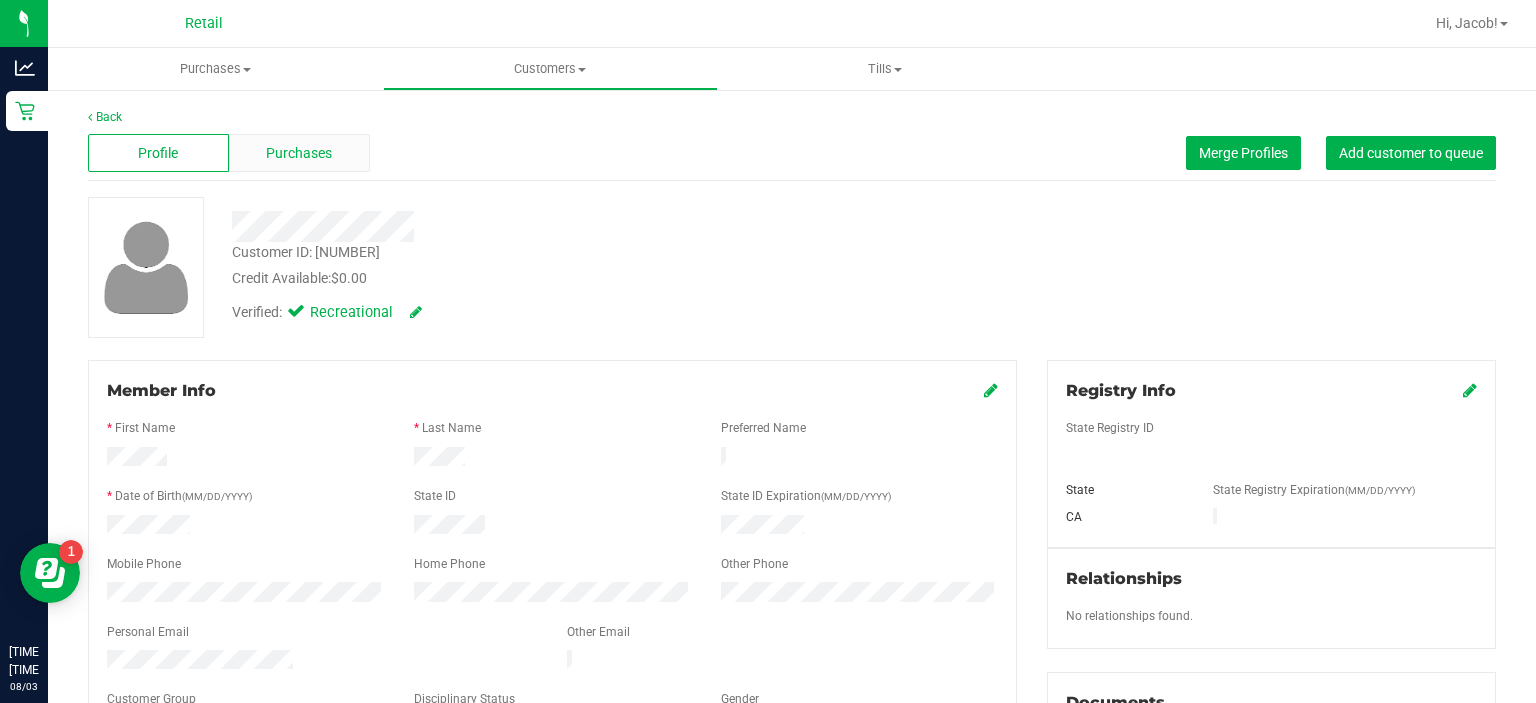 click on "Purchases" at bounding box center (299, 153) 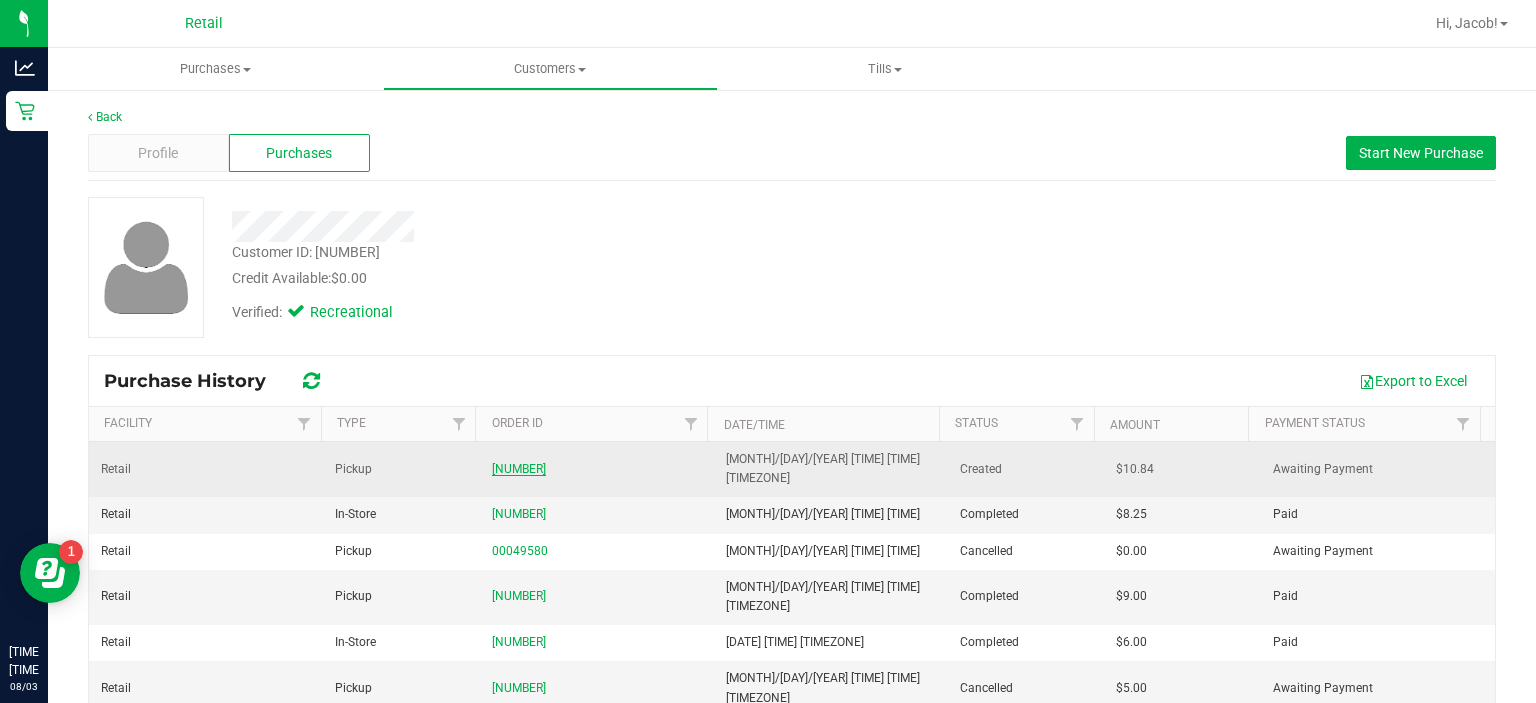 click on "[NUMBER]" at bounding box center (519, 469) 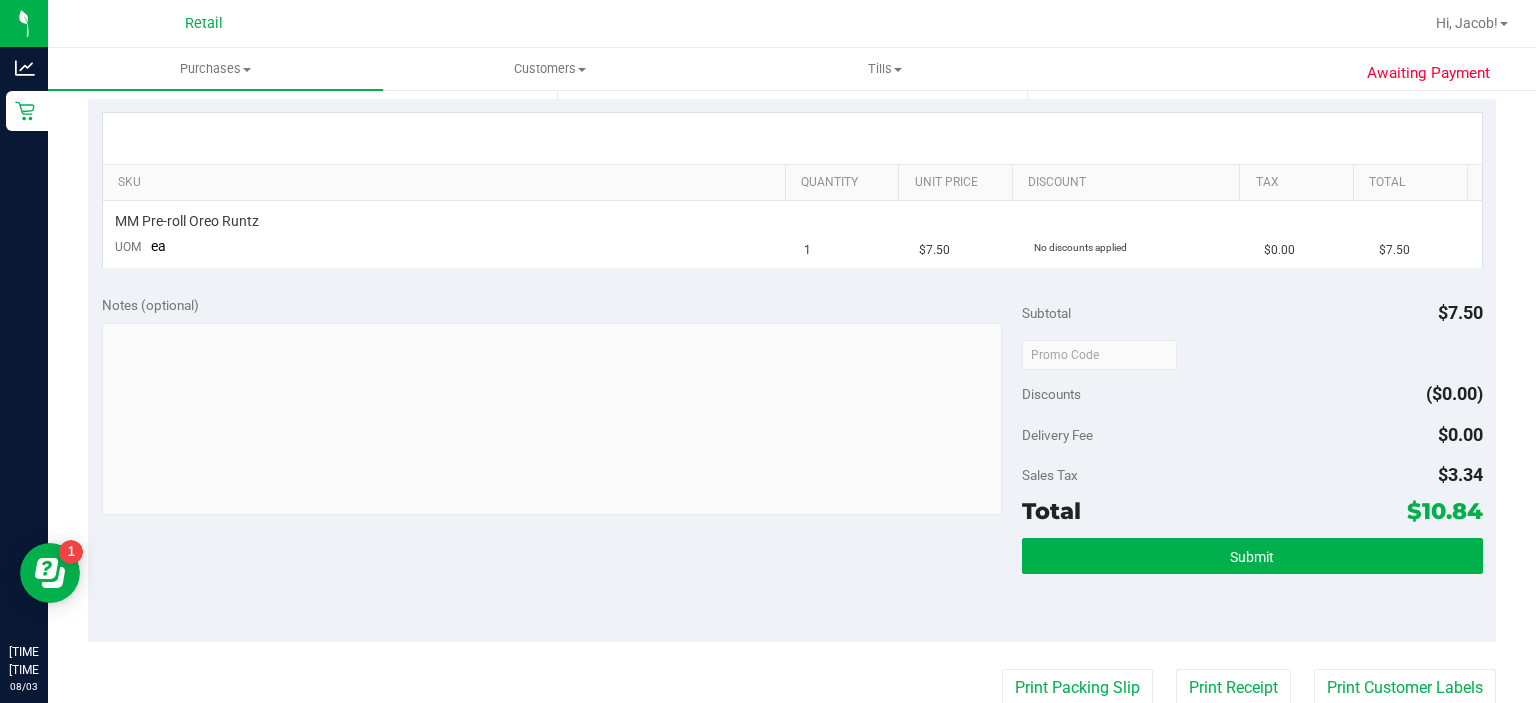 scroll, scrollTop: 516, scrollLeft: 0, axis: vertical 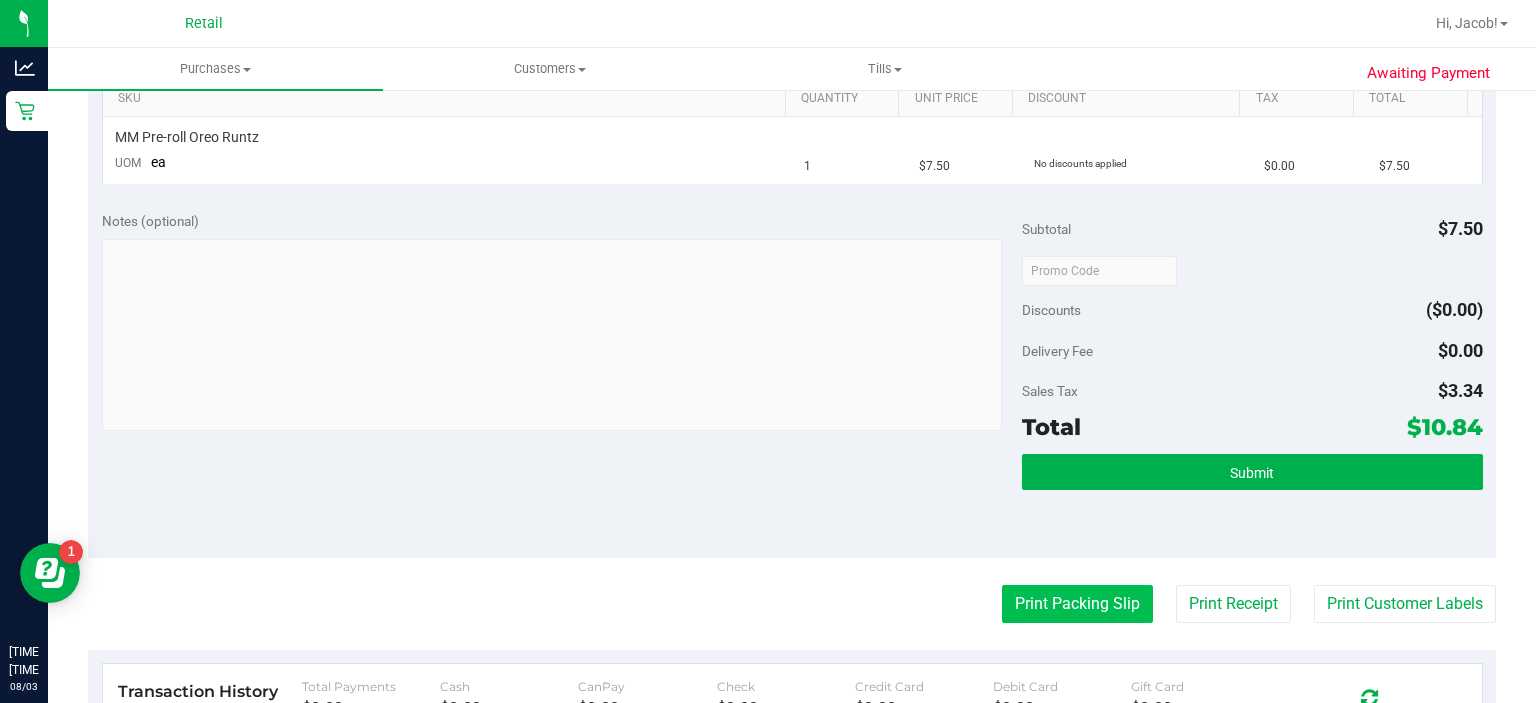 click on "Print Packing Slip" at bounding box center [1077, 604] 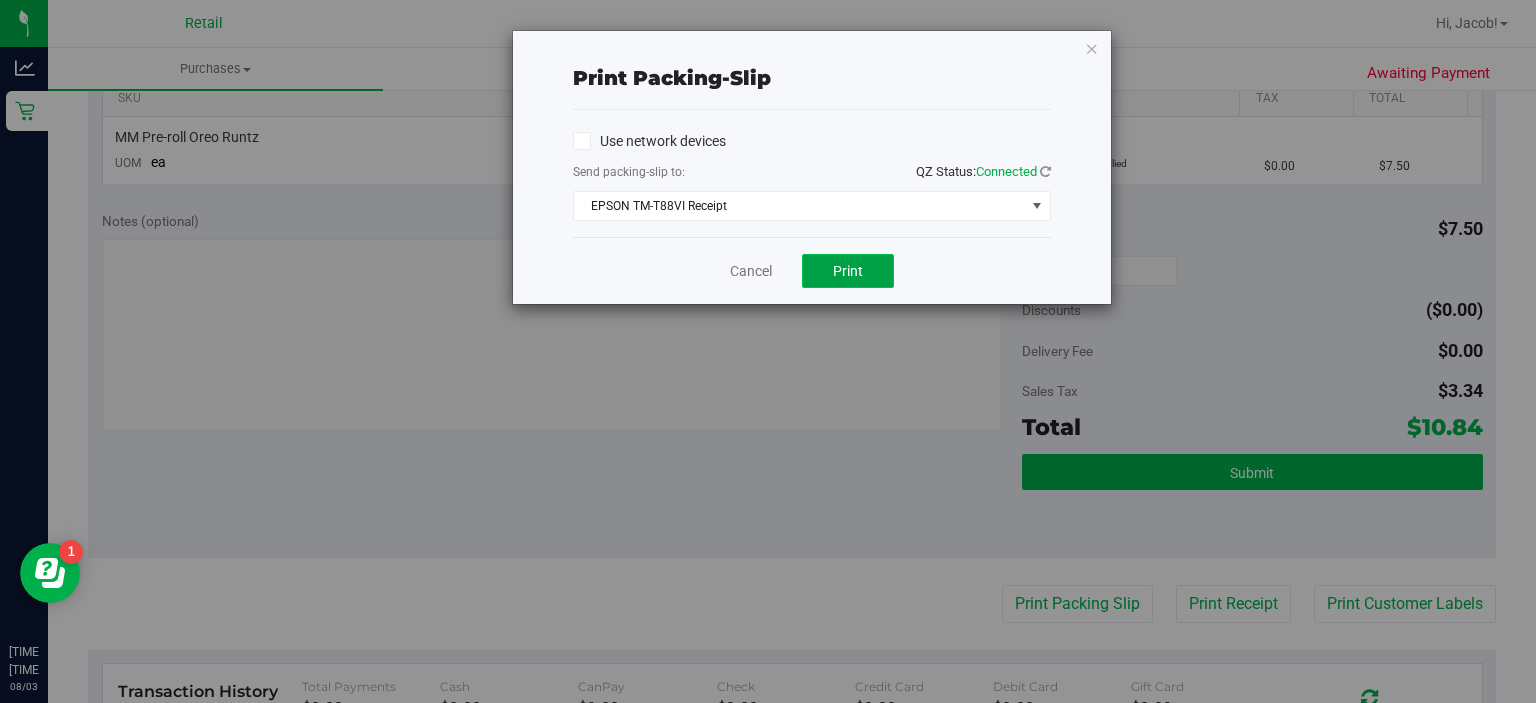 click on "Print" at bounding box center [848, 271] 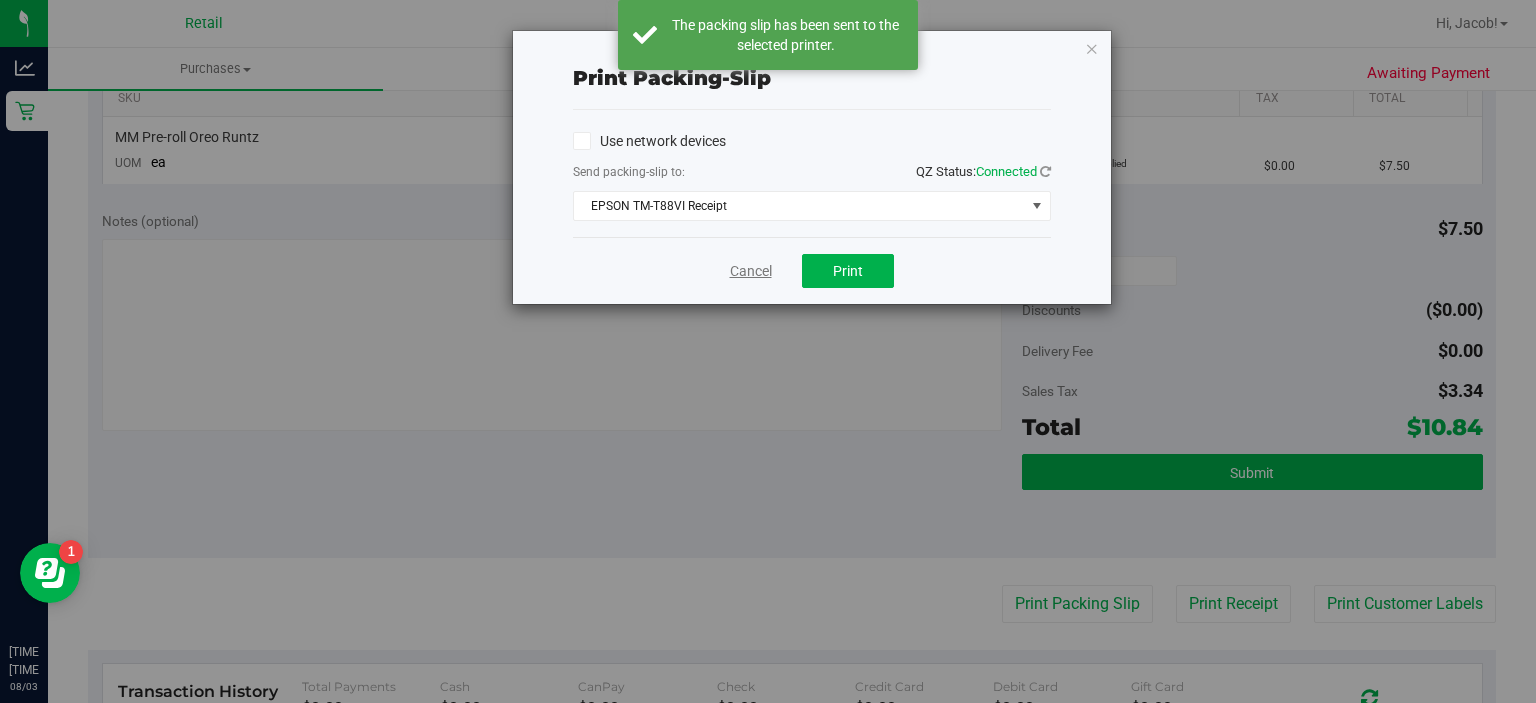 click on "Cancel" at bounding box center [751, 271] 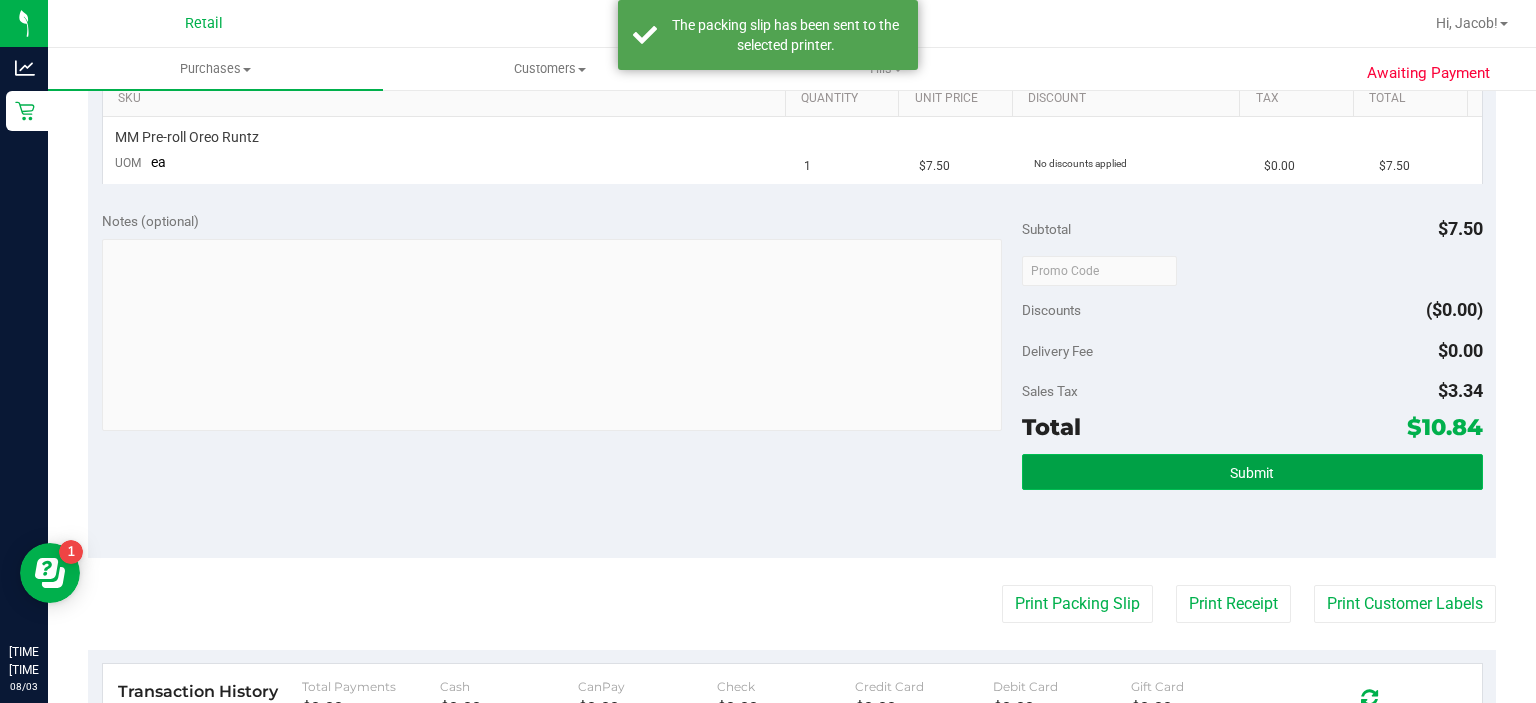 click on "Submit" at bounding box center (1252, 472) 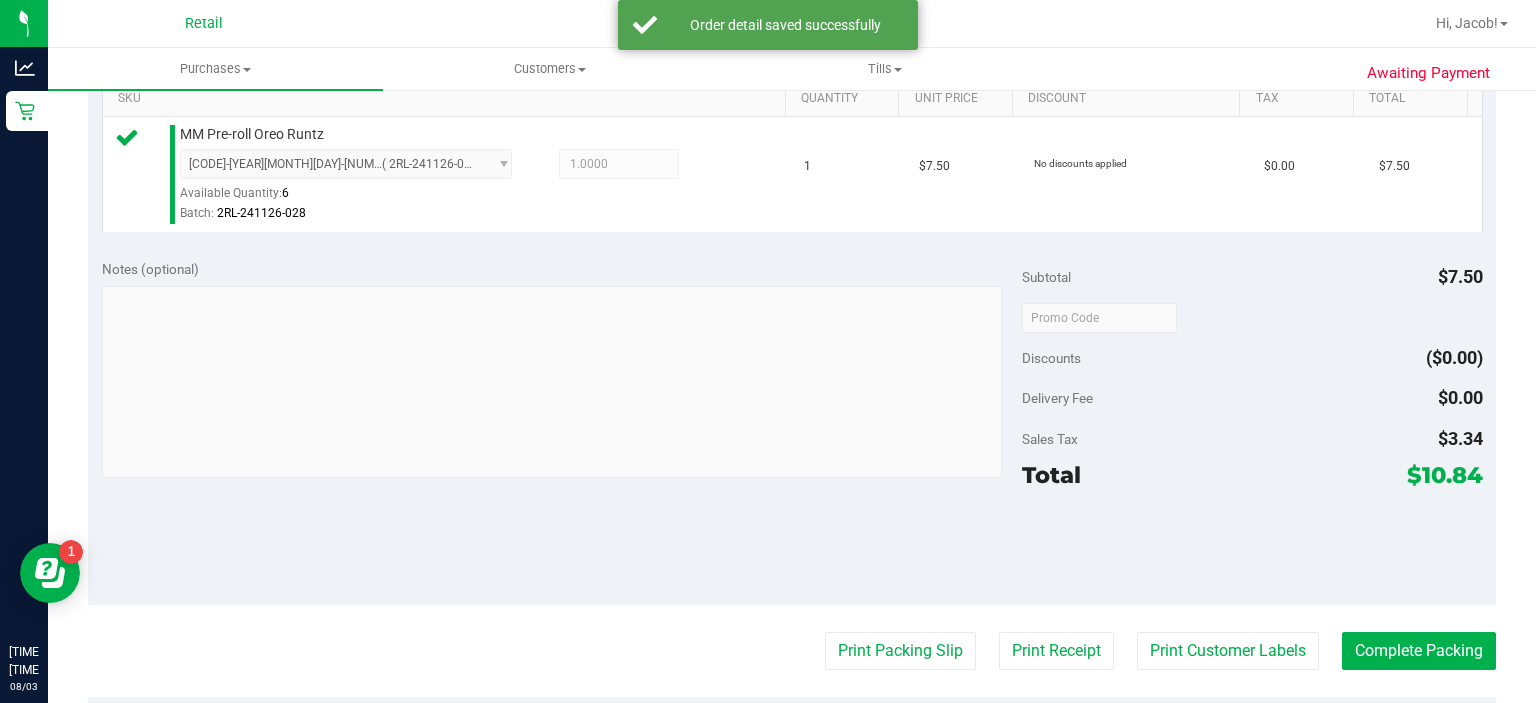 scroll, scrollTop: 537, scrollLeft: 0, axis: vertical 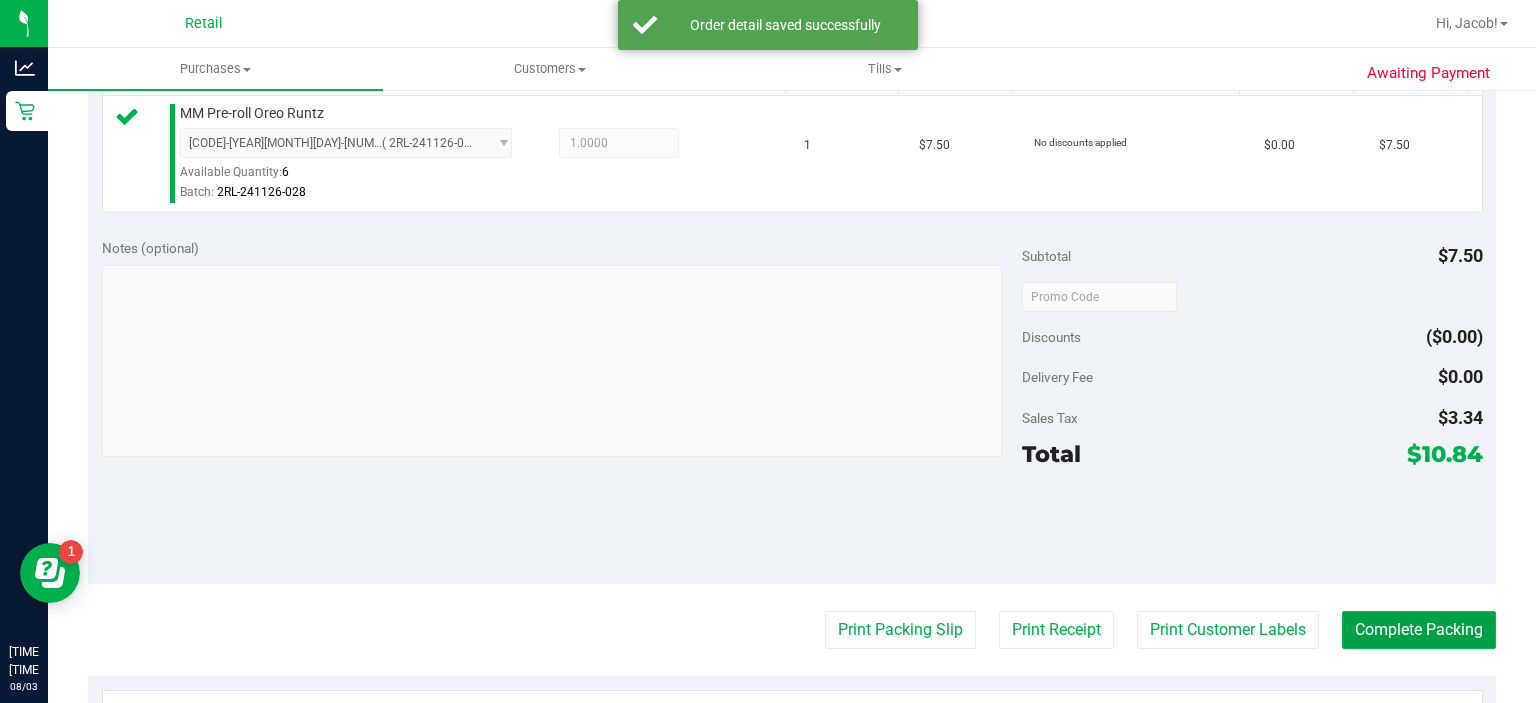 click on "Complete Packing" at bounding box center (1419, 630) 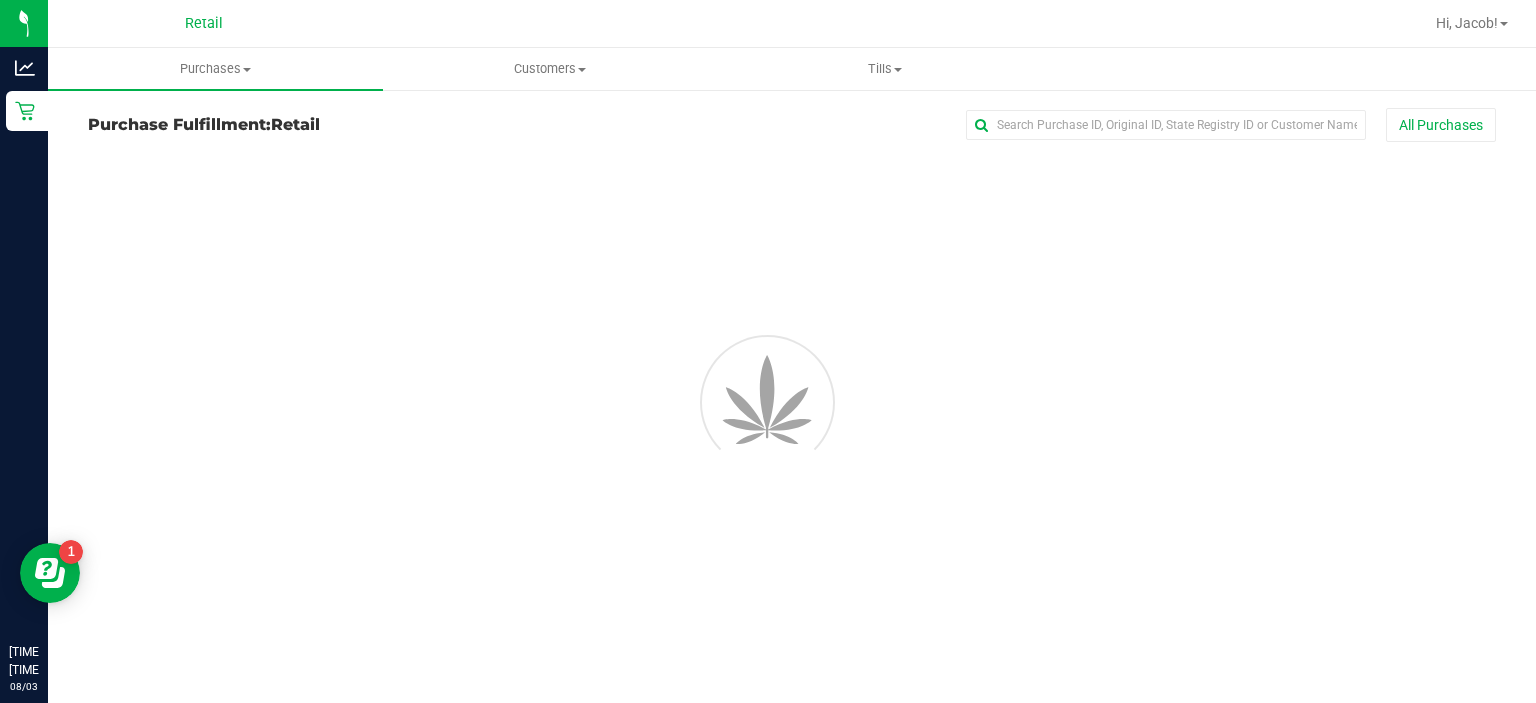 scroll, scrollTop: 0, scrollLeft: 0, axis: both 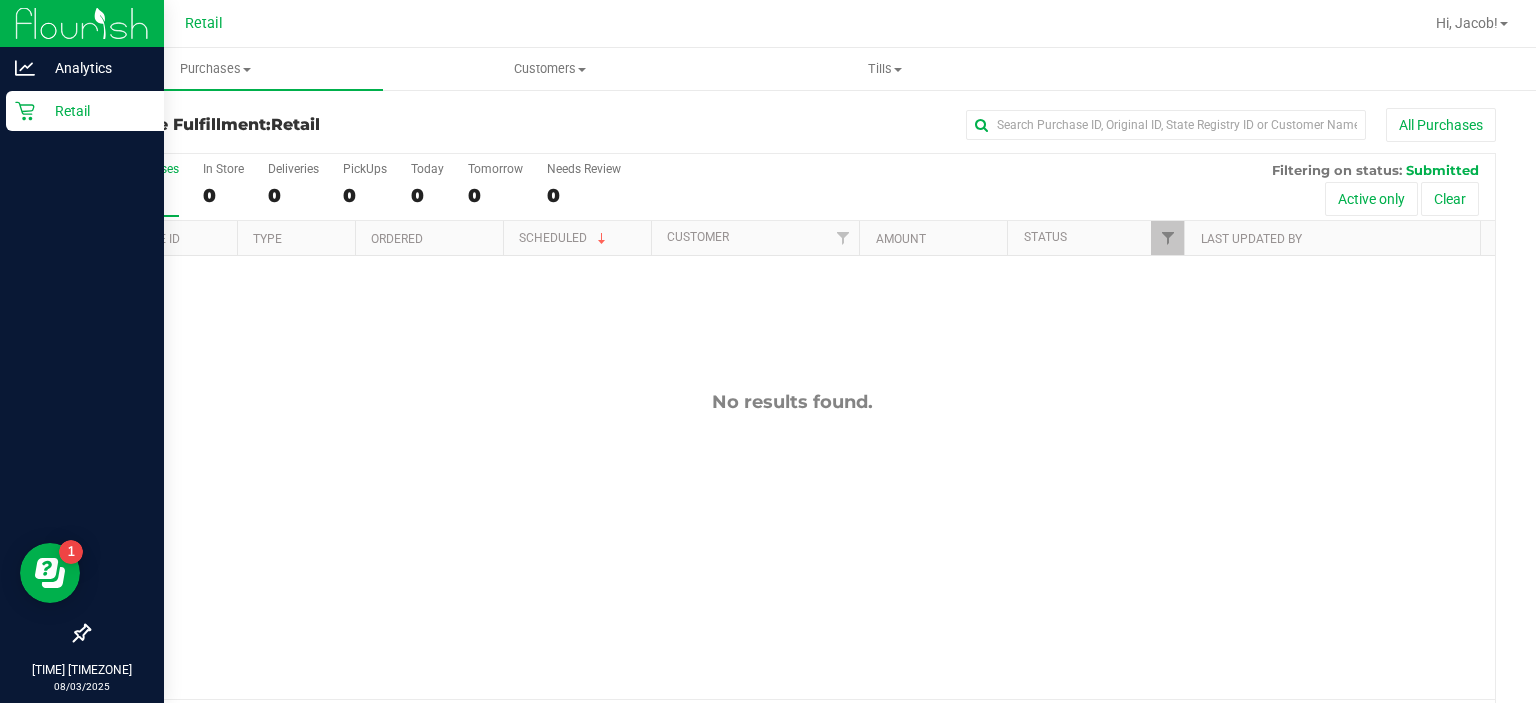 click on "Retail" at bounding box center [82, 112] 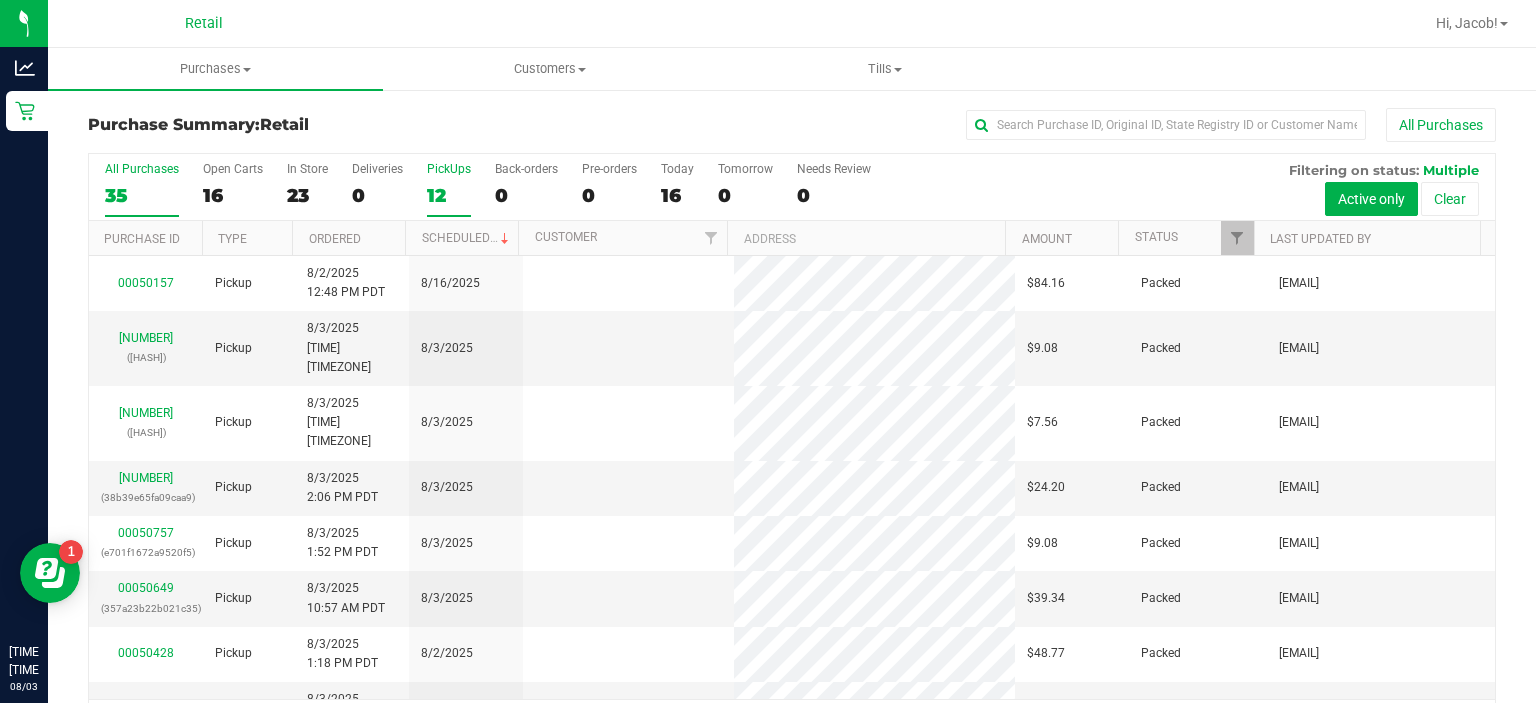 click on "PickUps
12" at bounding box center [449, 189] 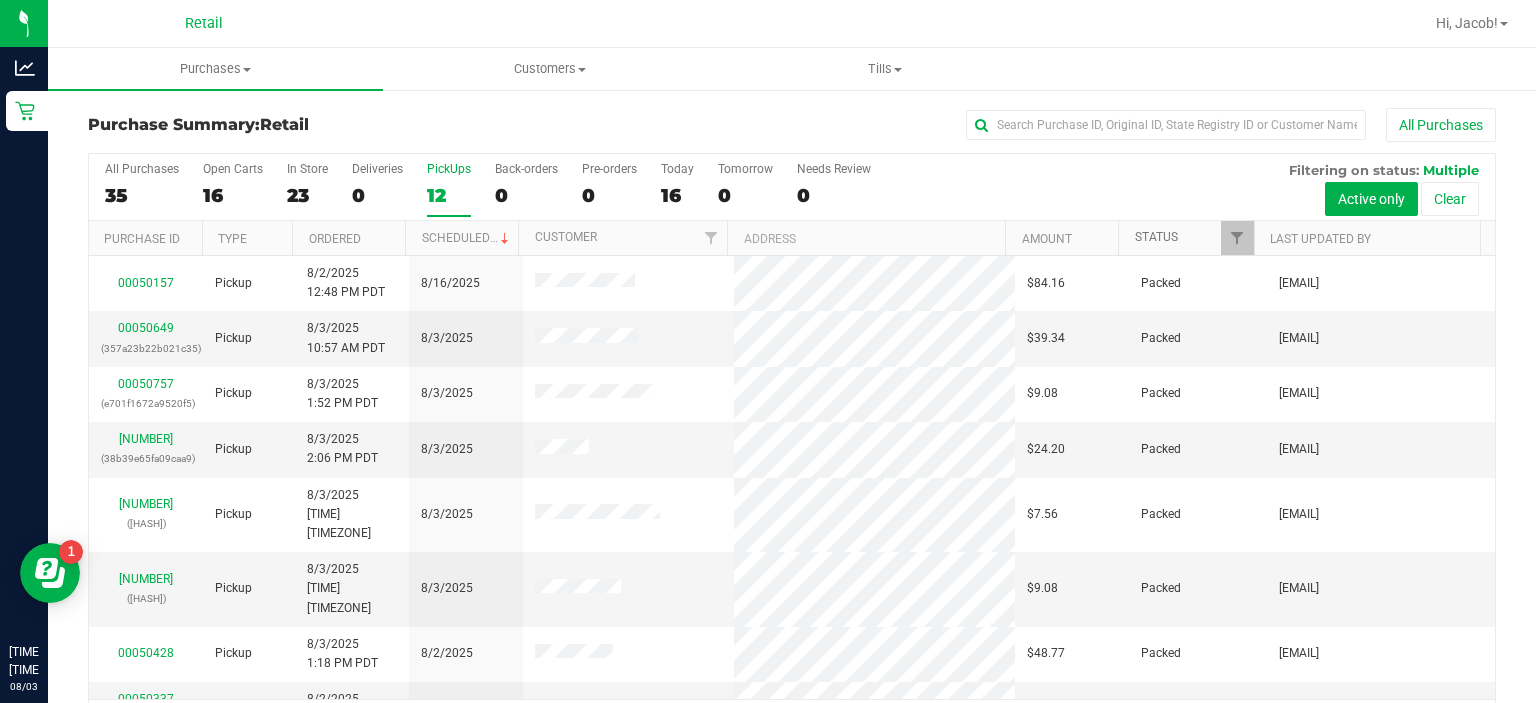 click on "Status" at bounding box center [1156, 237] 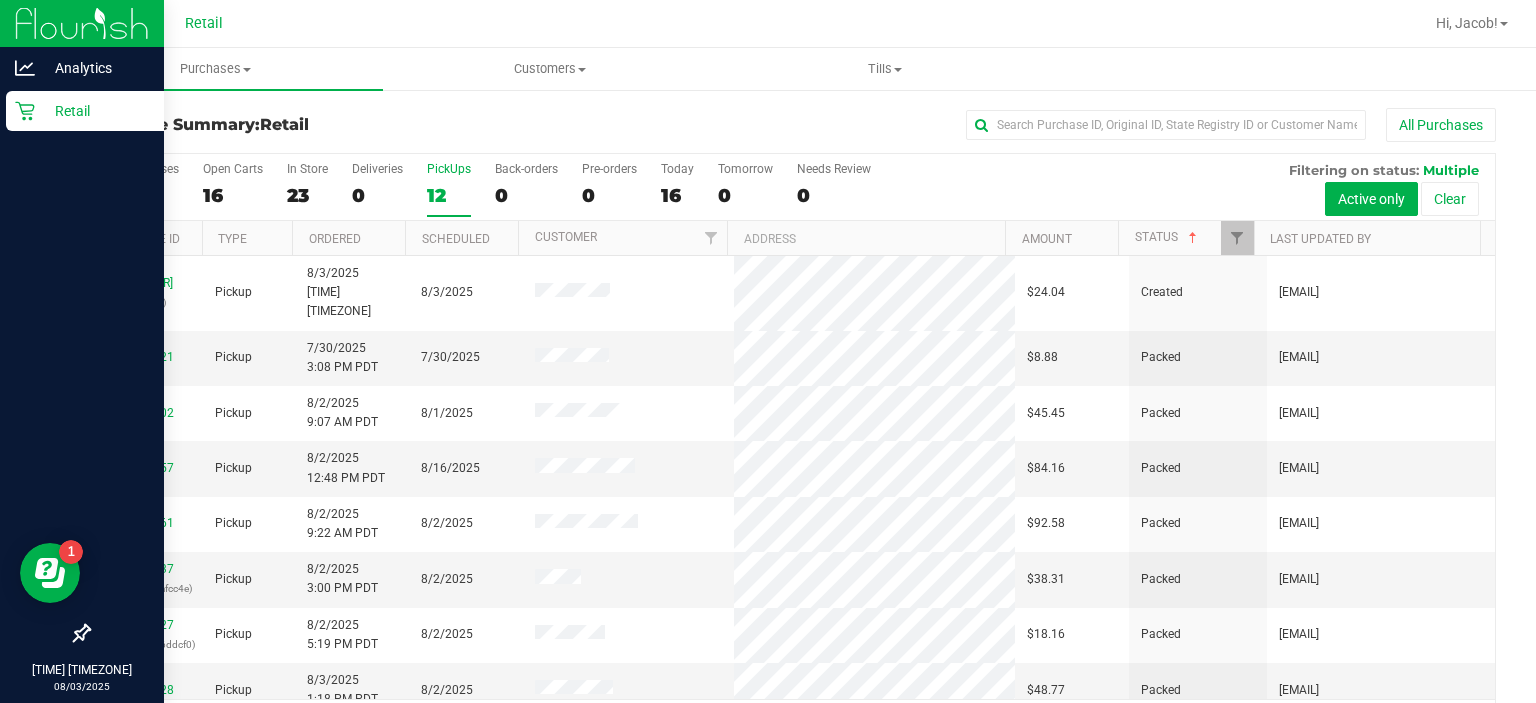 click on "Retail" at bounding box center [95, 111] 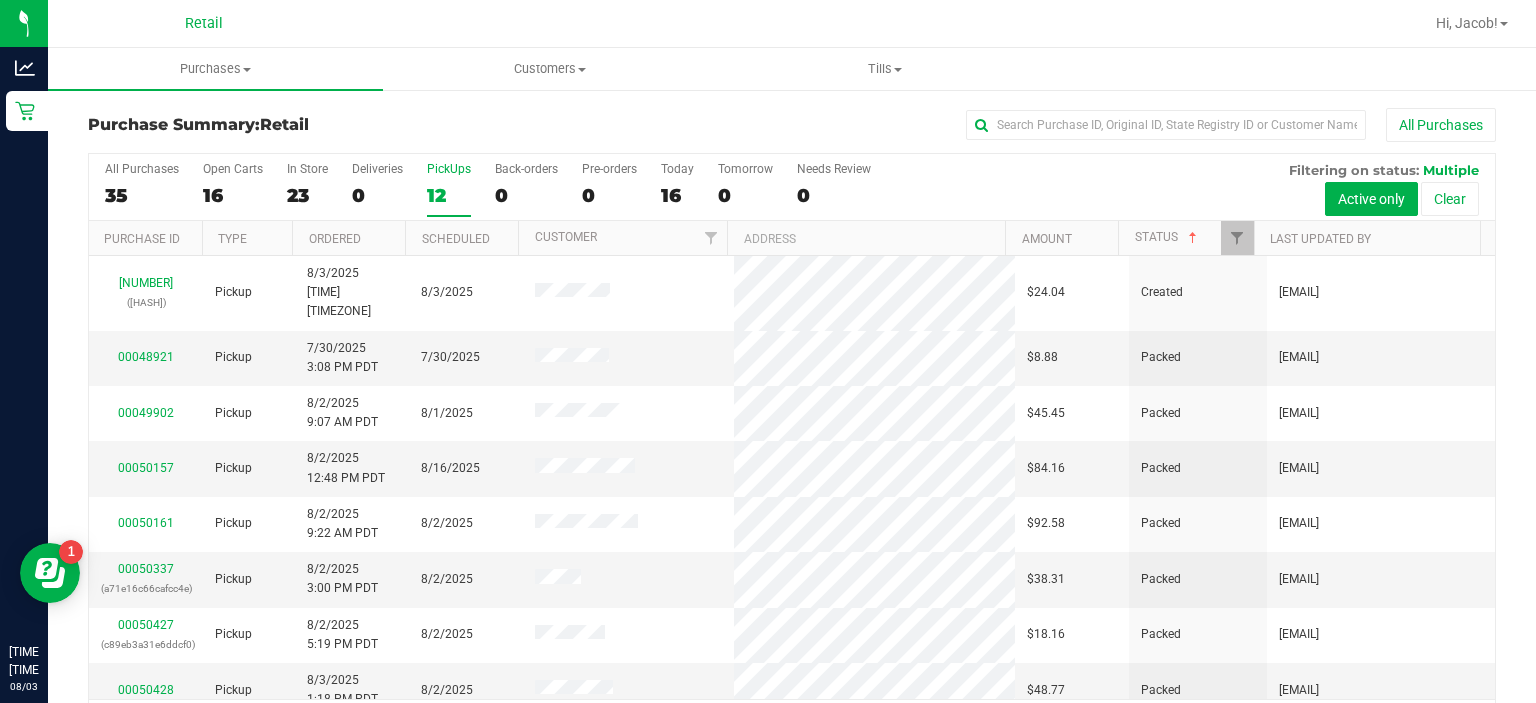 click on "PickUps" at bounding box center (449, 169) 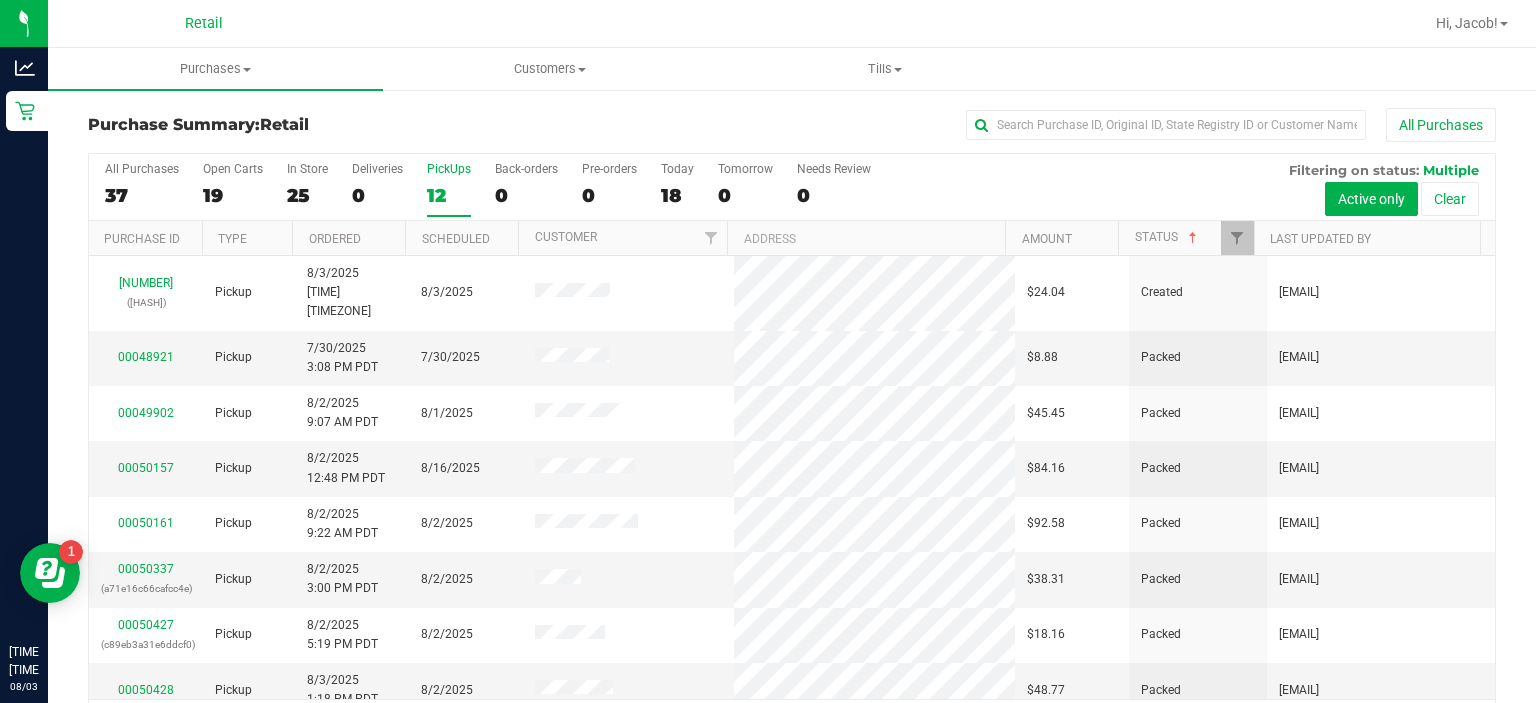 click on "All Purchases
37
Open Carts
19
In Store
25
Deliveries
0
PickUps
12
Back-orders
0
Pre-orders
0
Today
18
Tomorrow
0" at bounding box center [792, 187] 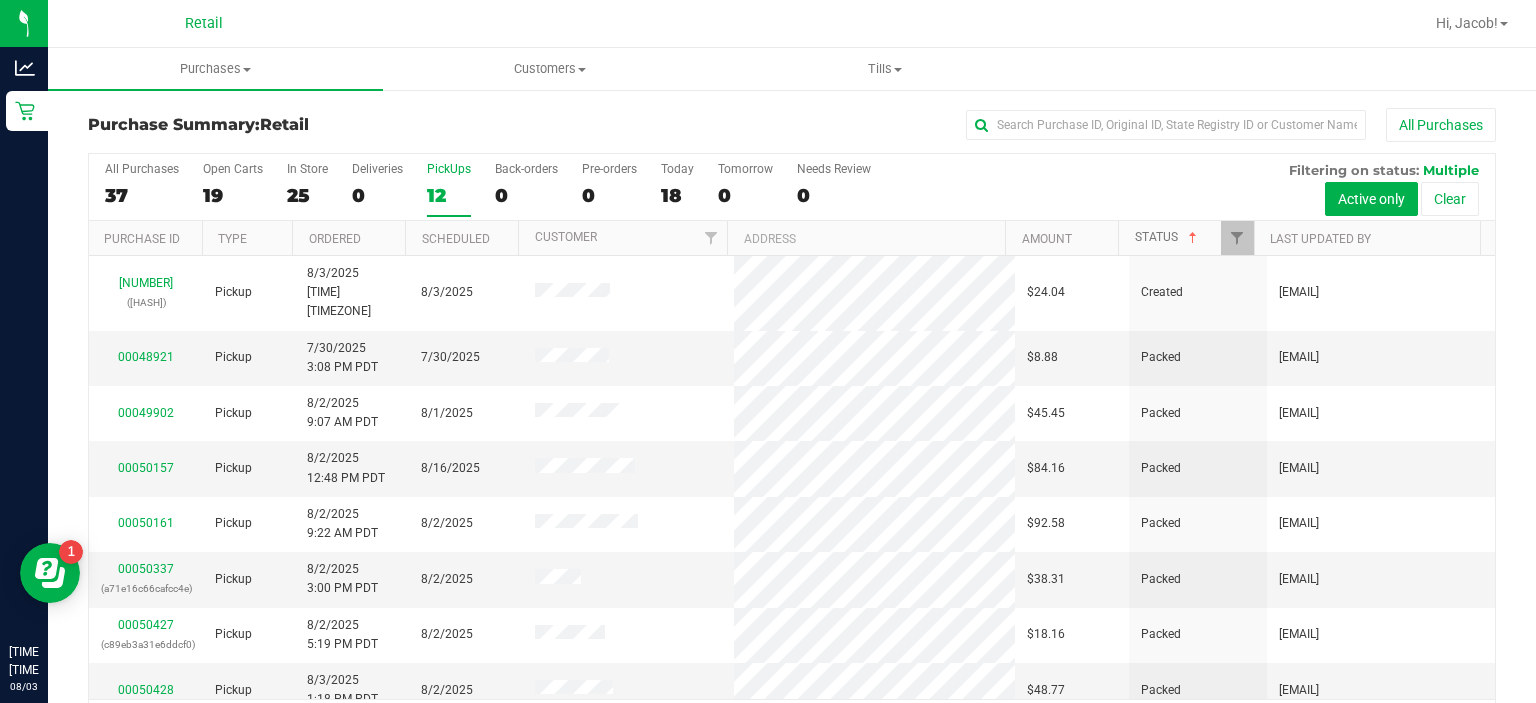 click on "Status" at bounding box center [1168, 237] 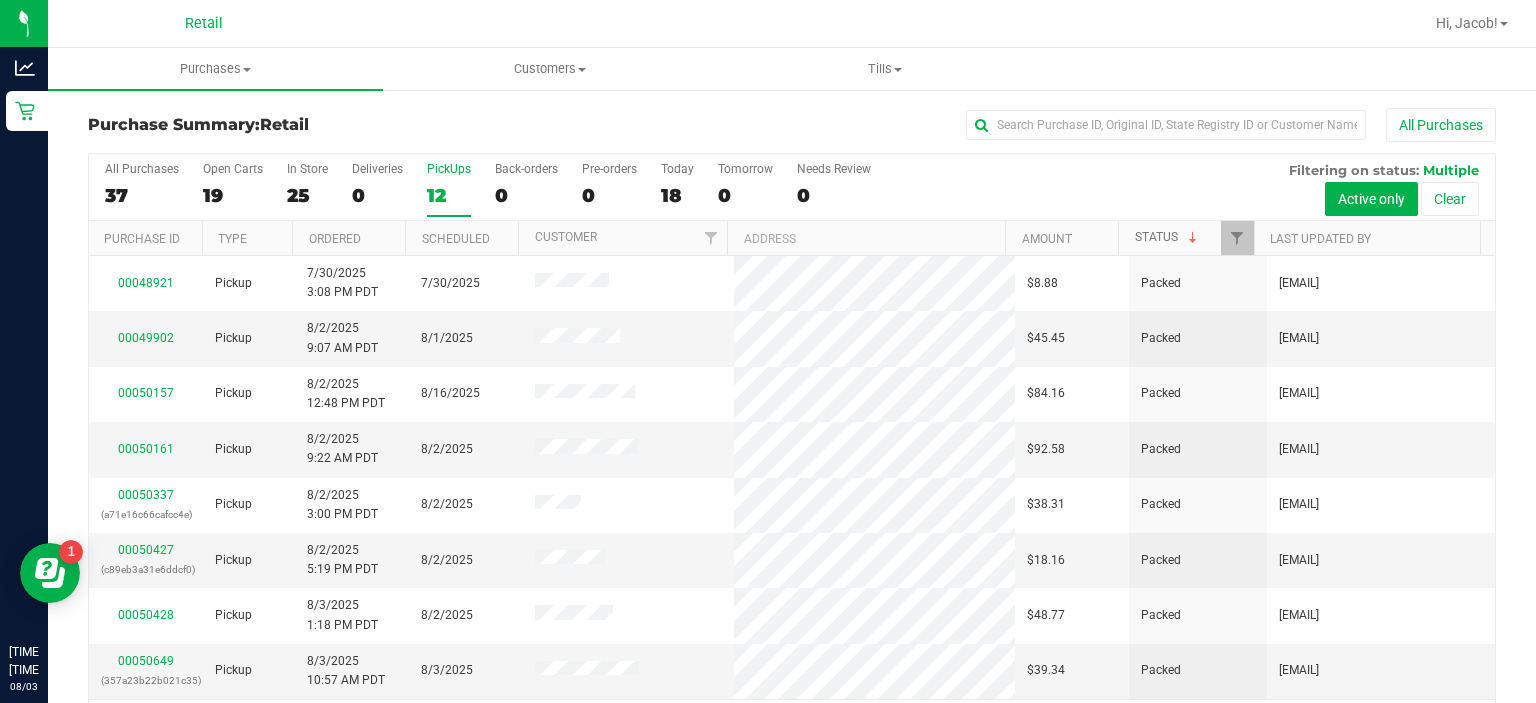 click at bounding box center (1193, 238) 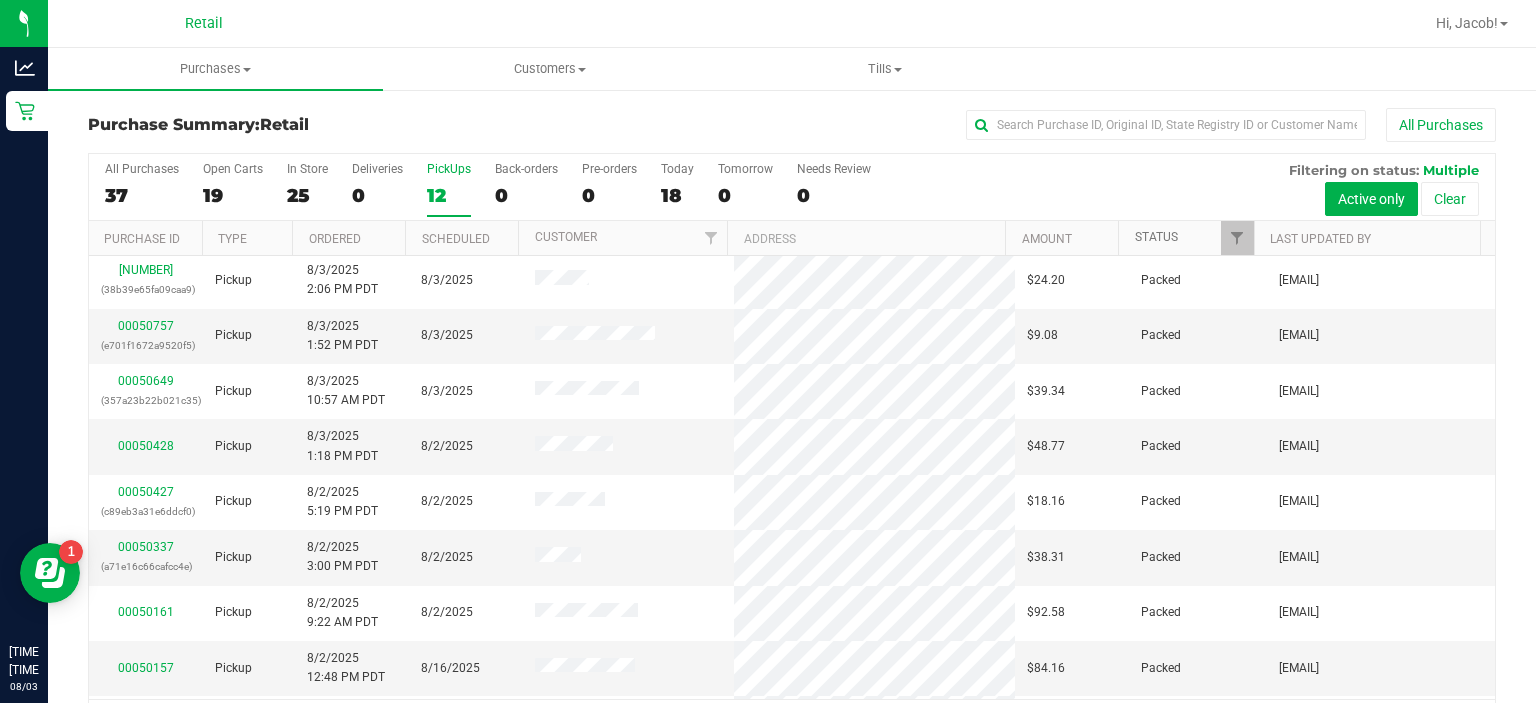 scroll, scrollTop: 0, scrollLeft: 0, axis: both 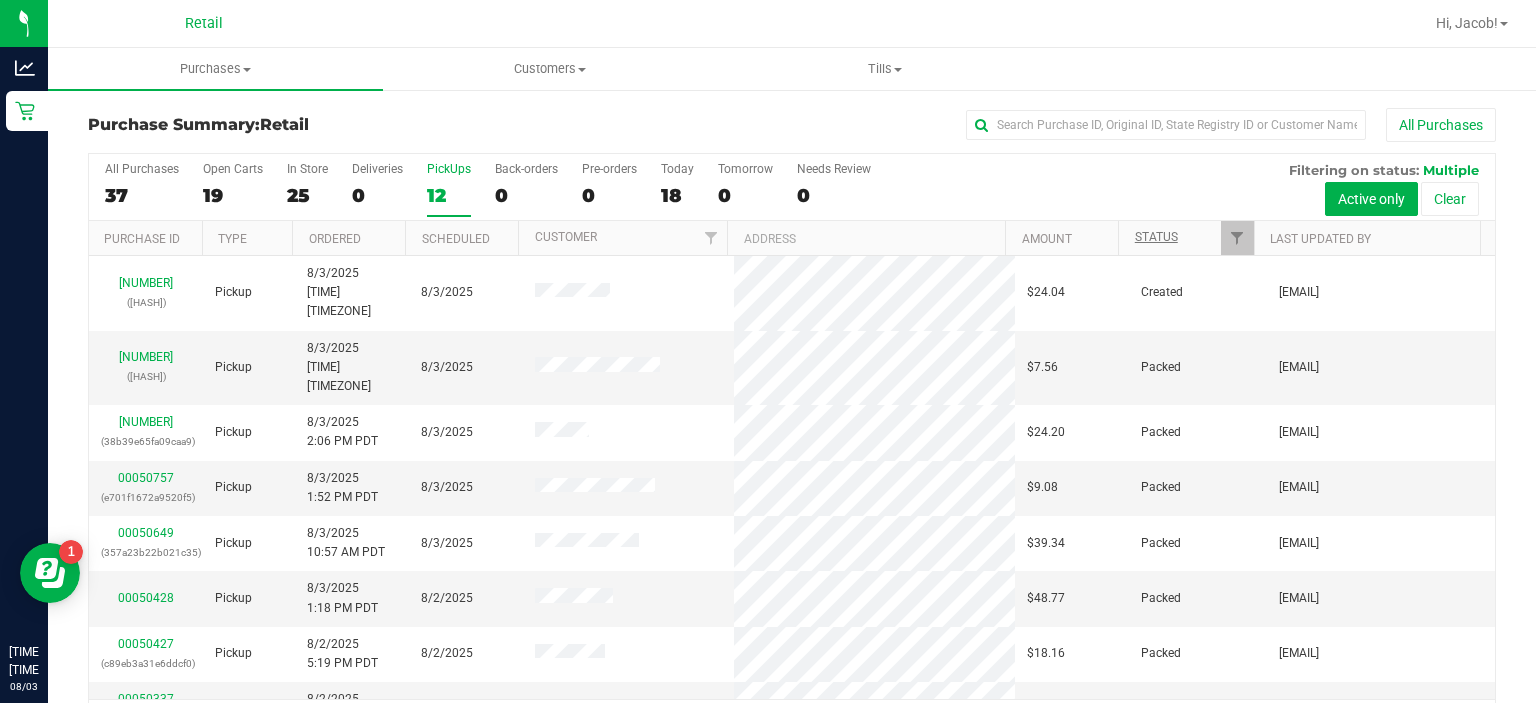 click on "Customer" at bounding box center [622, 238] 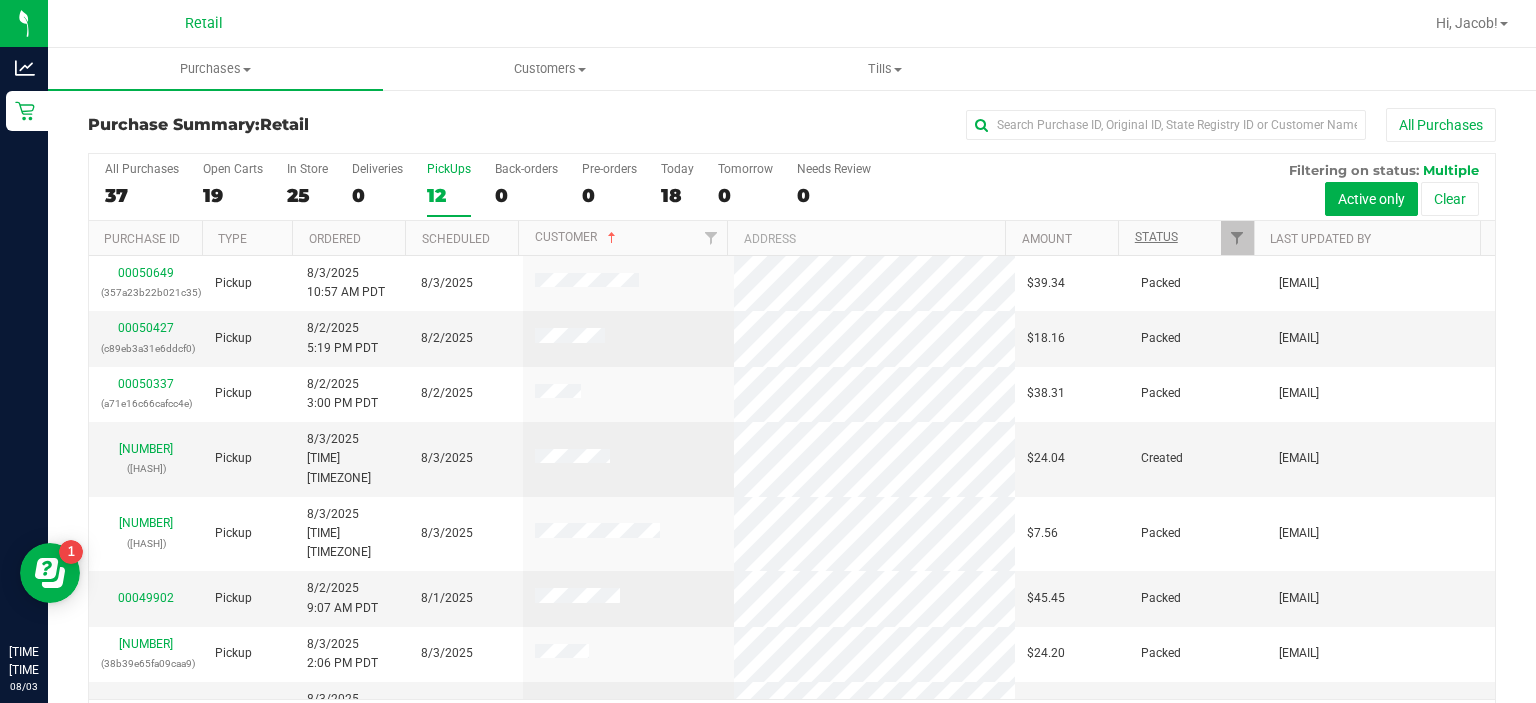 click on "12" at bounding box center [449, 195] 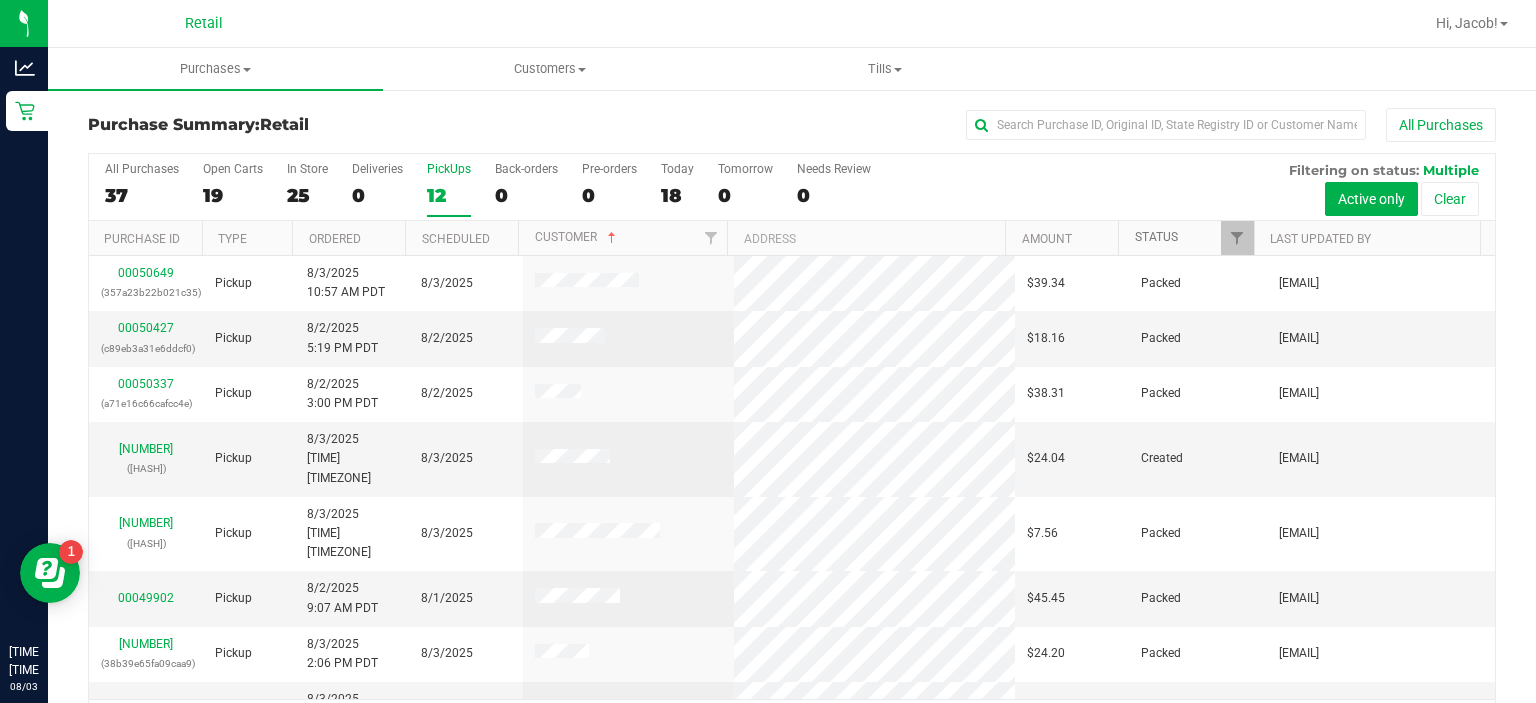 click on "Status" at bounding box center [1156, 237] 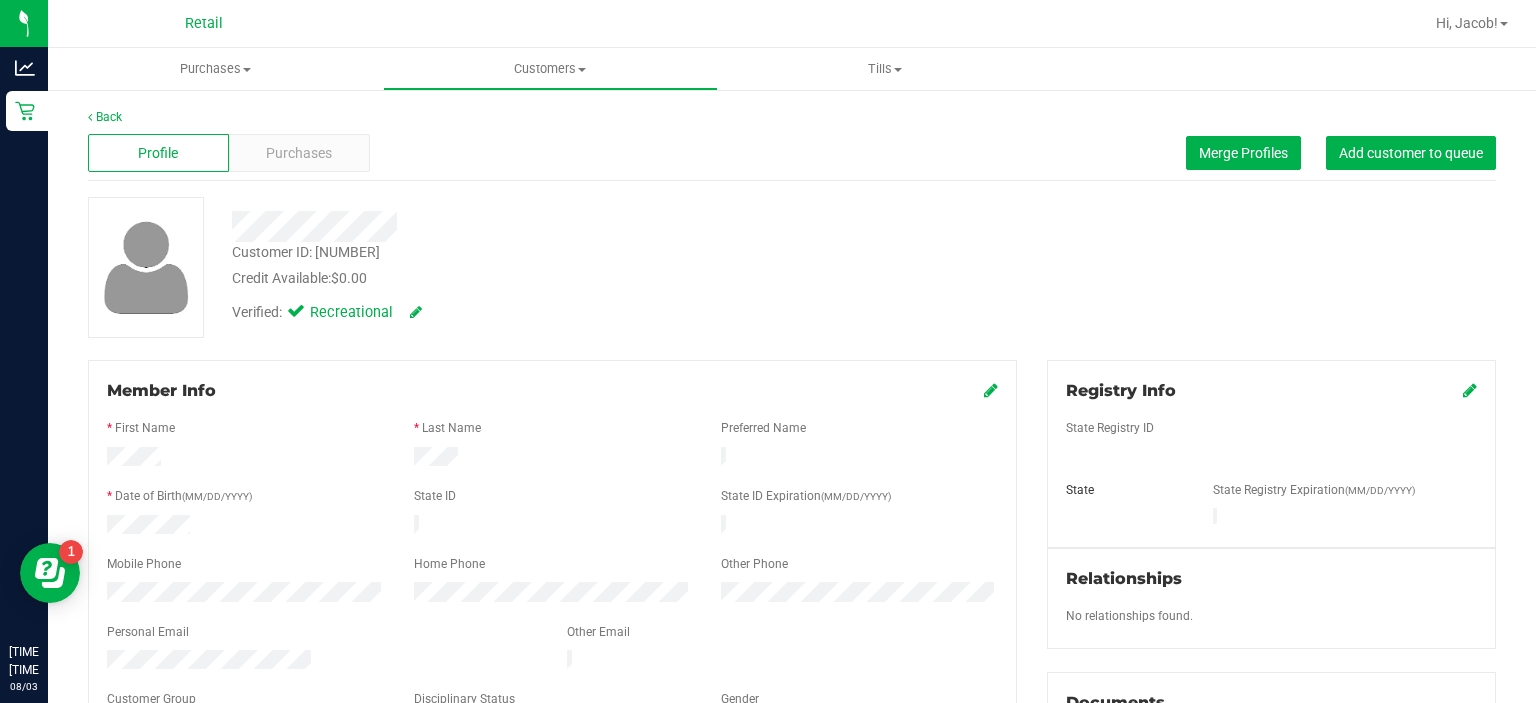 click on "Purchases" at bounding box center [299, 153] 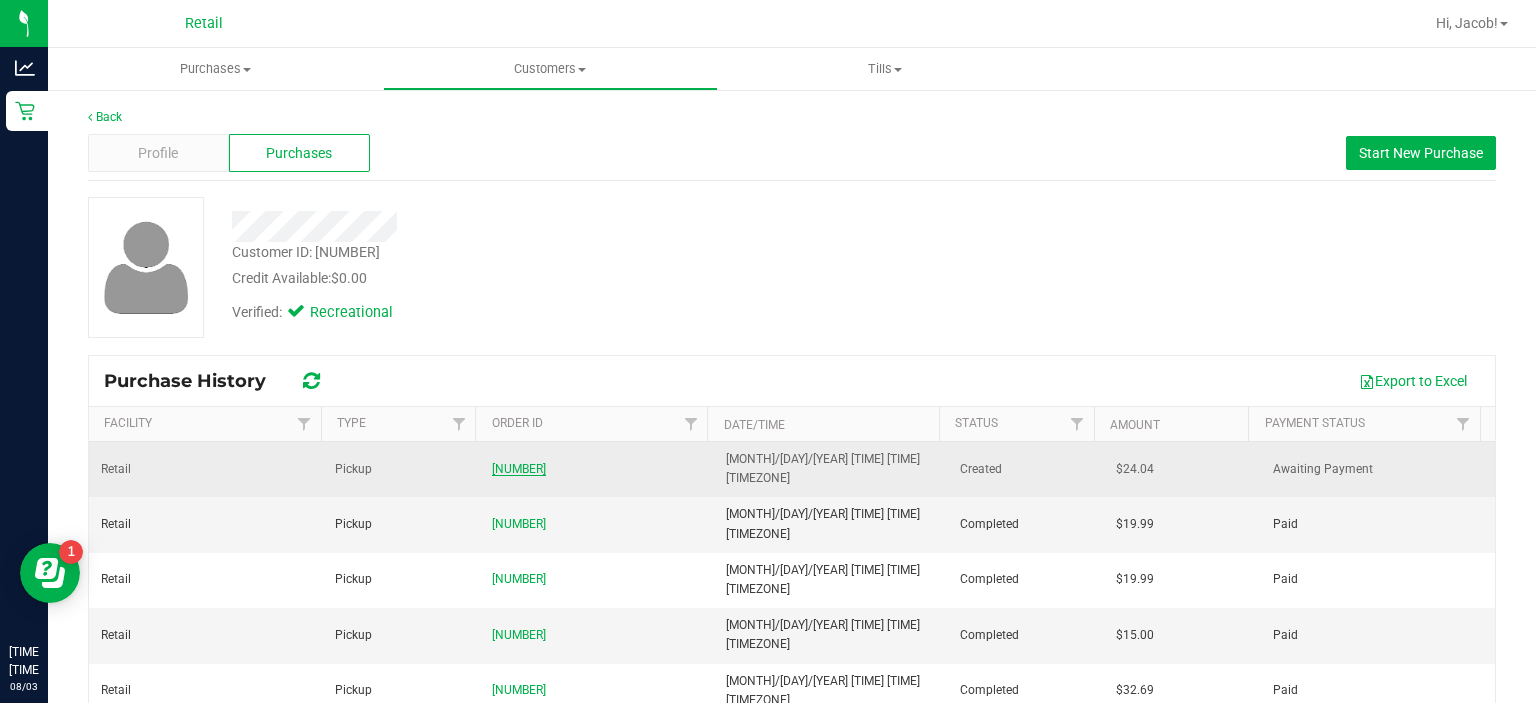 click on "[NUMBER]" at bounding box center (519, 469) 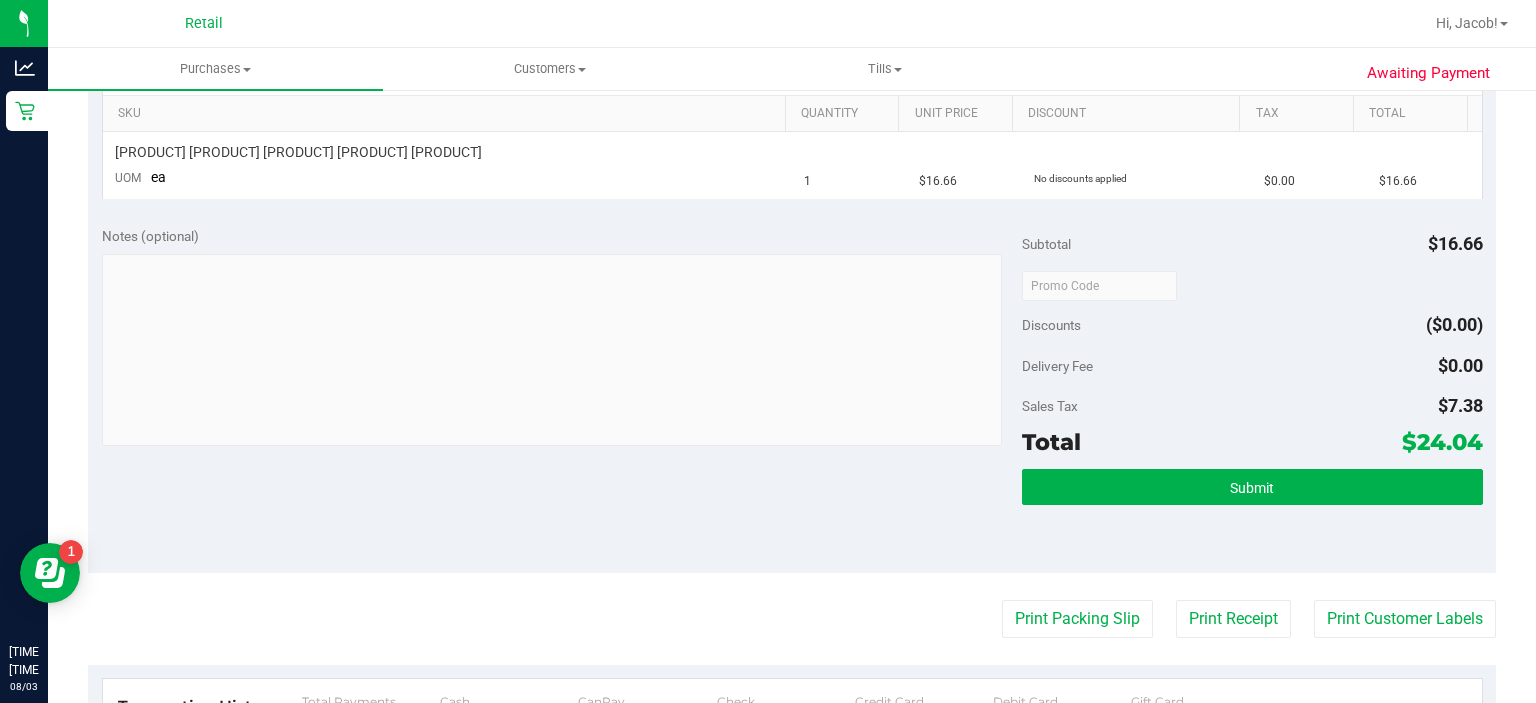 scroll, scrollTop: 508, scrollLeft: 0, axis: vertical 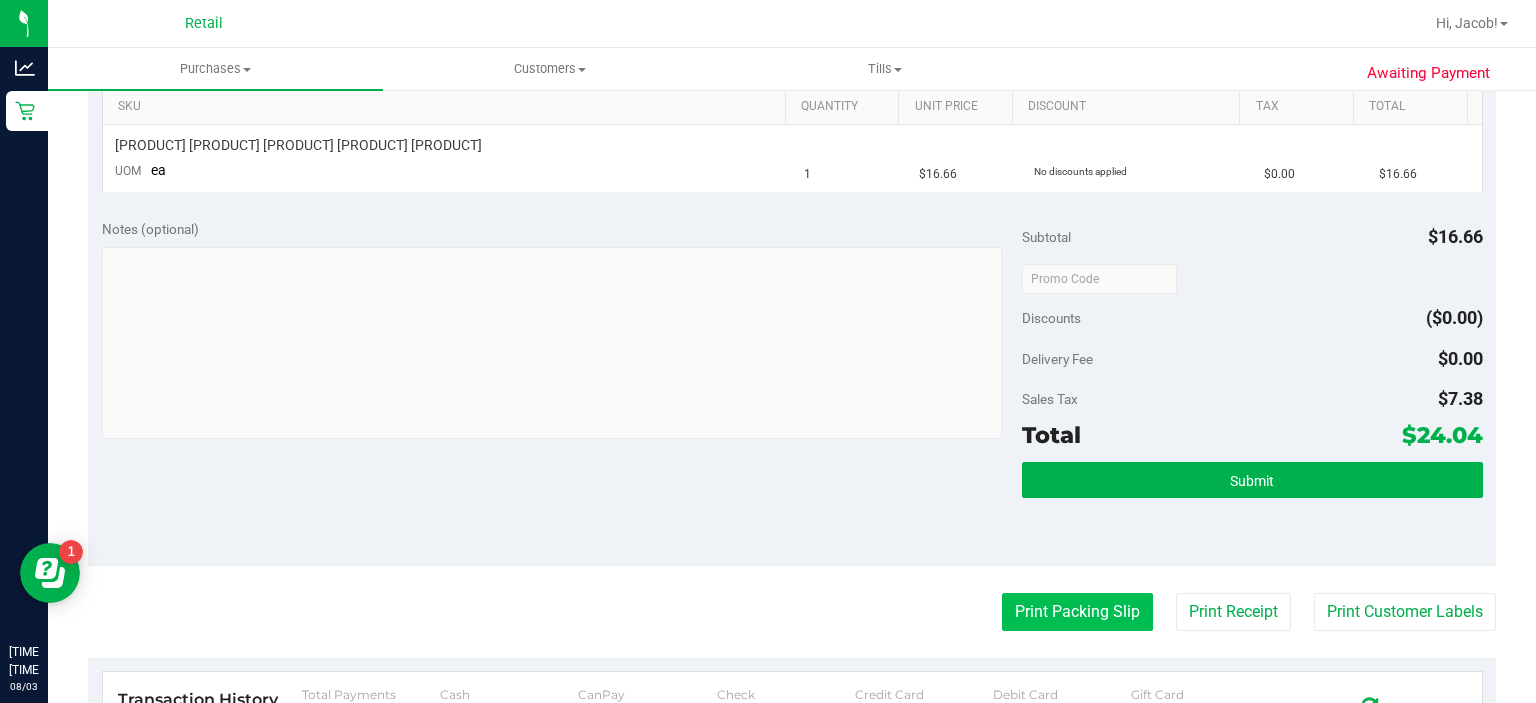 click on "Print Packing Slip" at bounding box center (1077, 612) 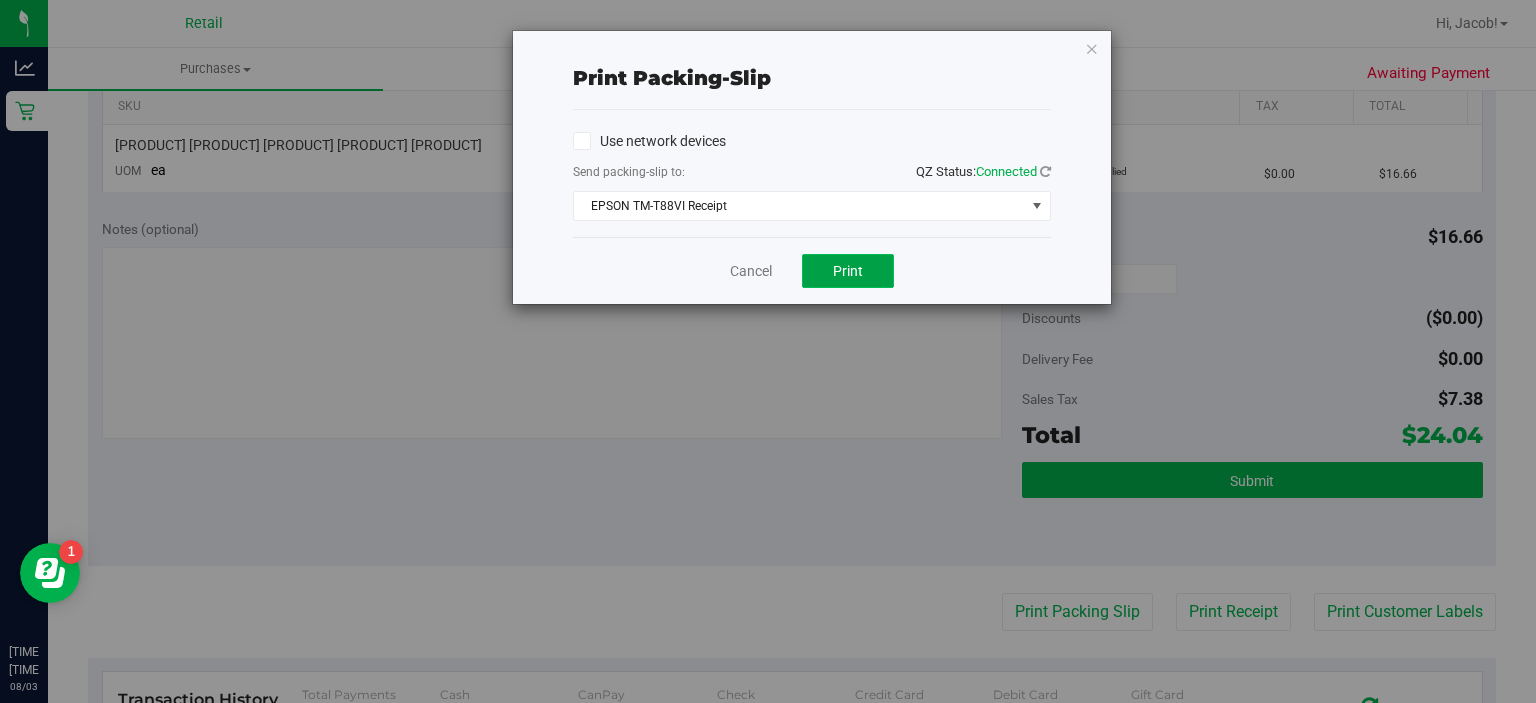 click on "Print" at bounding box center [848, 271] 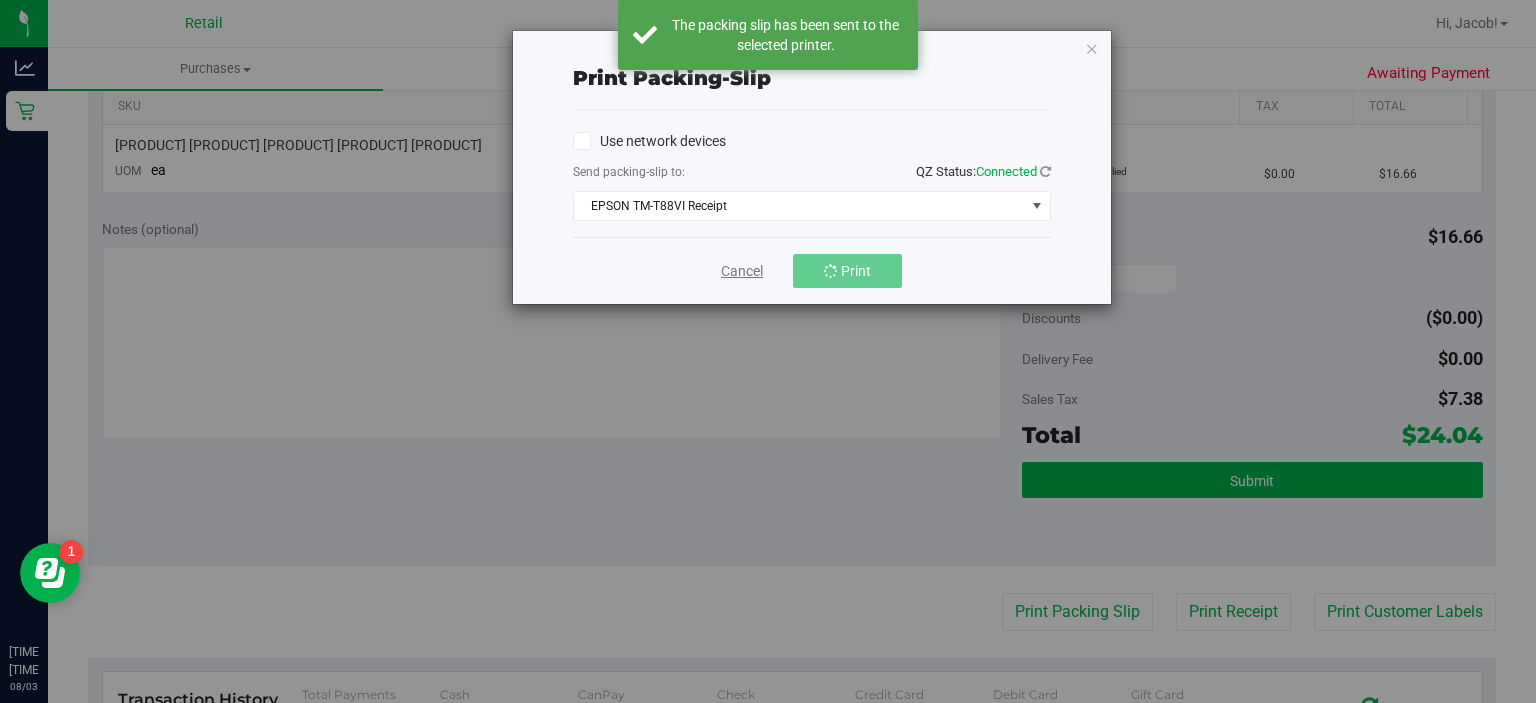 click on "Cancel" at bounding box center (742, 271) 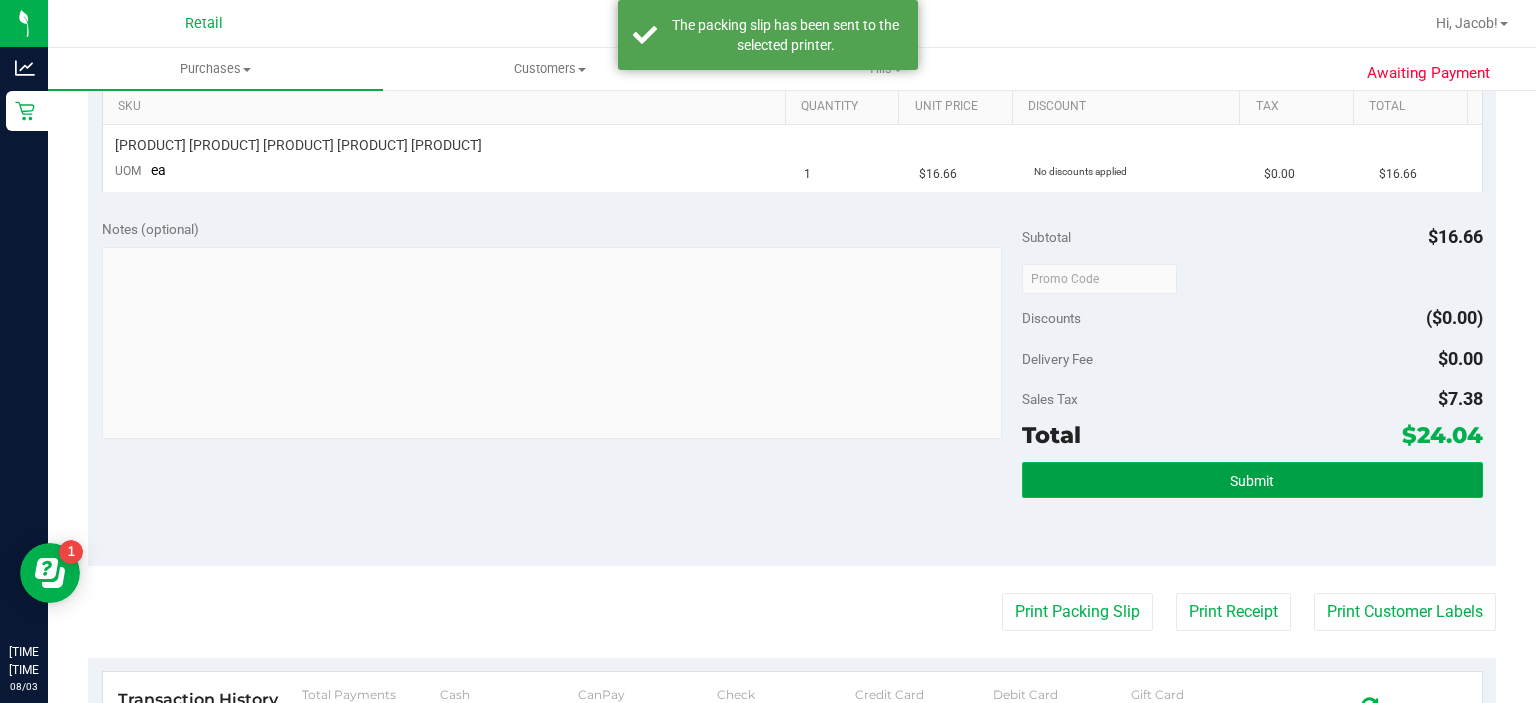 click on "Submit" at bounding box center [1252, 480] 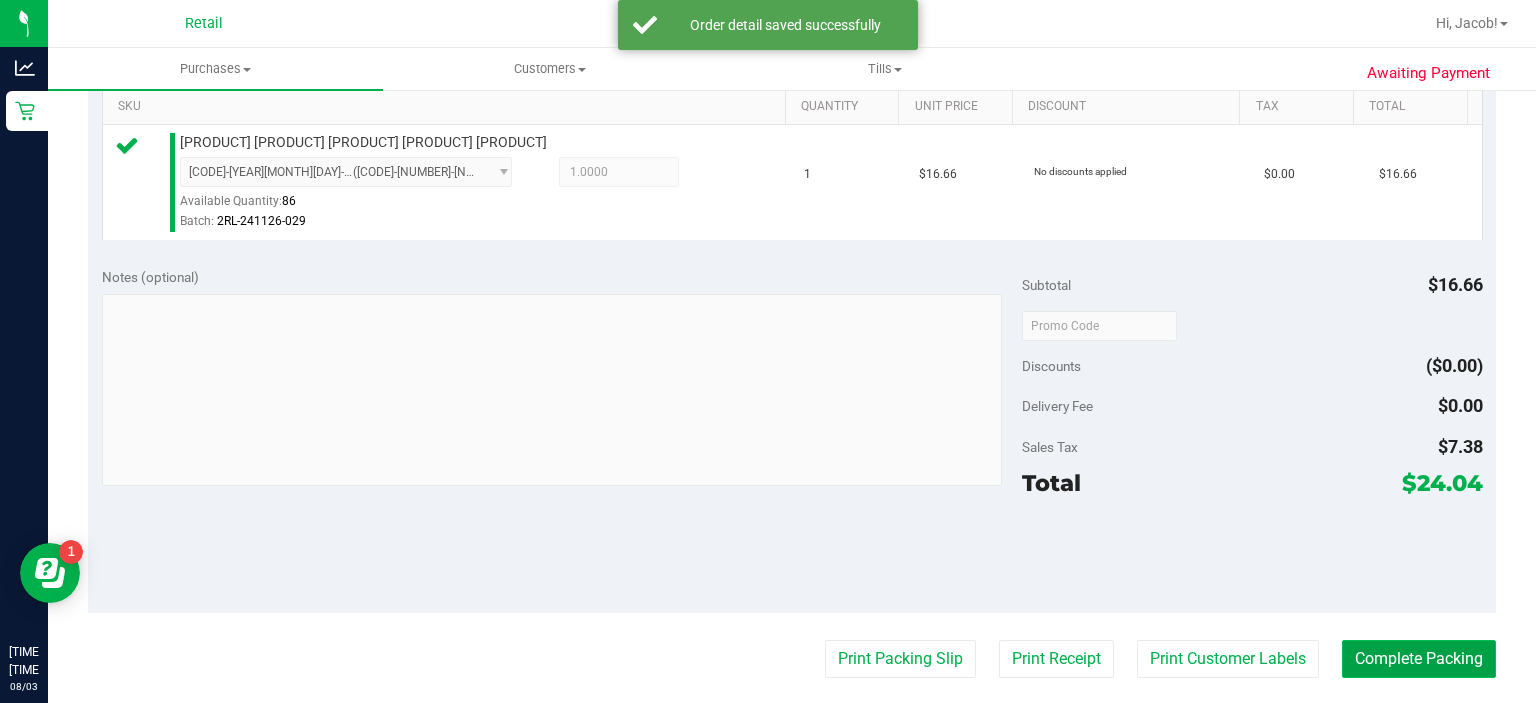 click on "Complete Packing" at bounding box center (1419, 659) 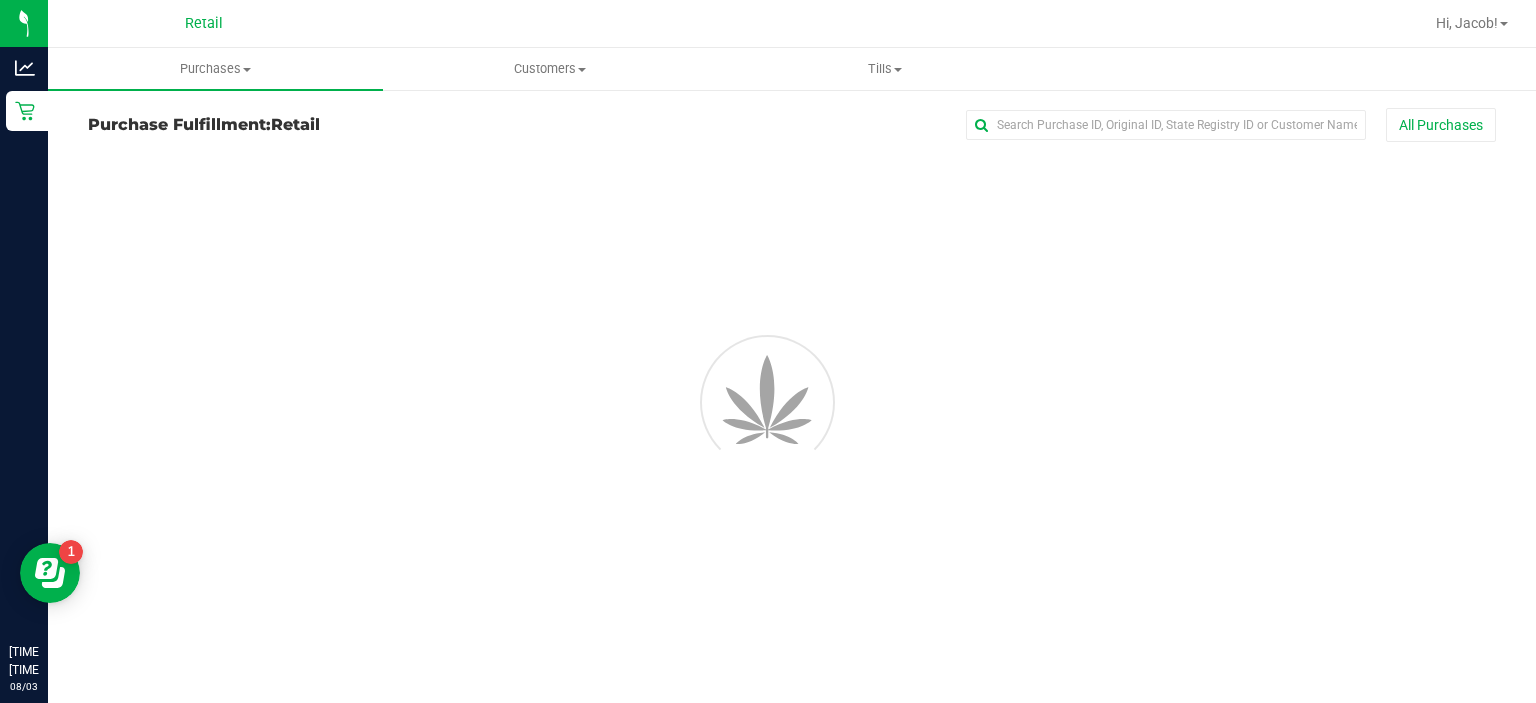 scroll, scrollTop: 0, scrollLeft: 0, axis: both 